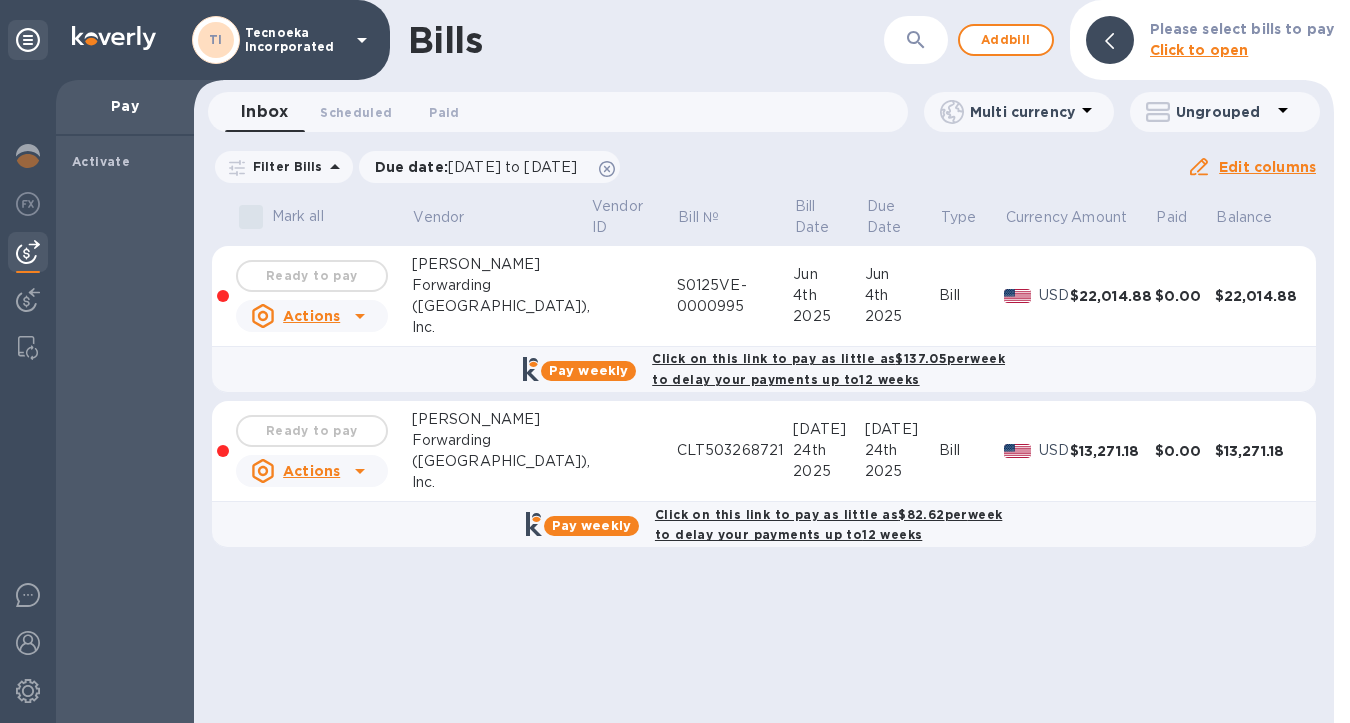 scroll, scrollTop: 0, scrollLeft: 0, axis: both 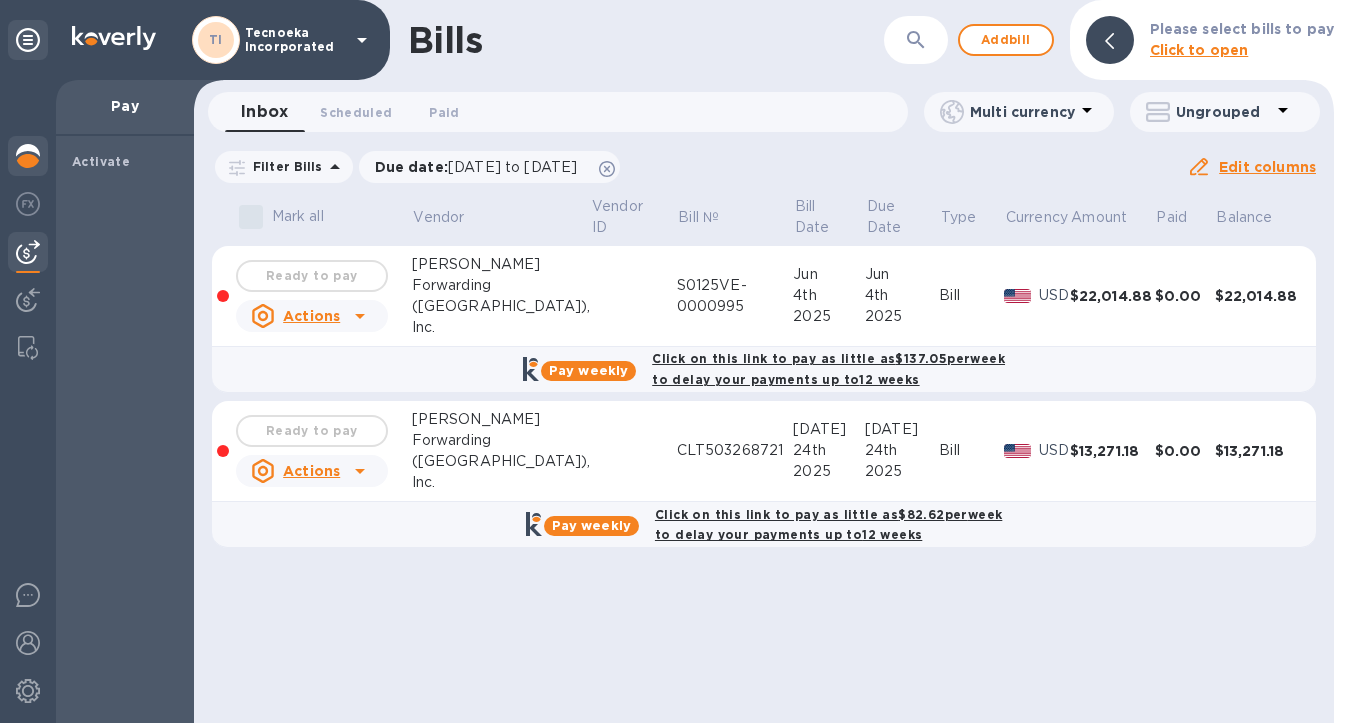 click at bounding box center [28, 156] 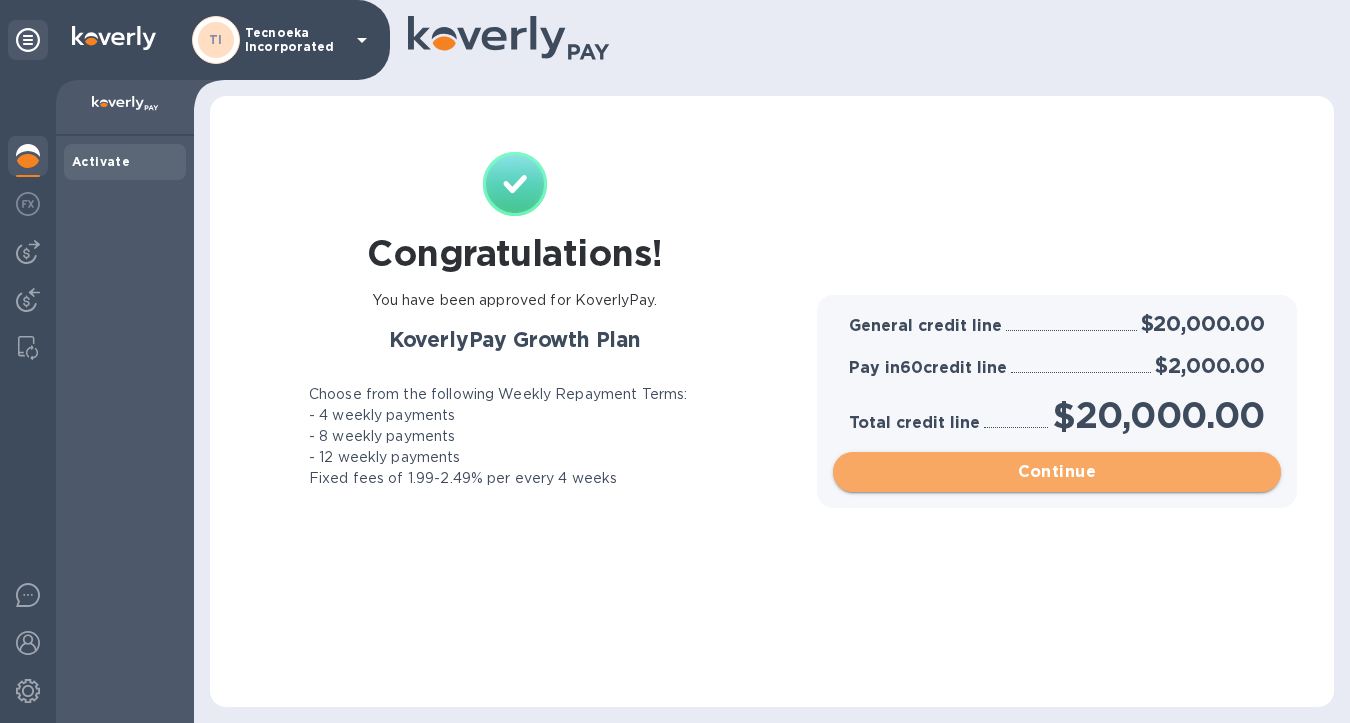 click on "Continue" at bounding box center [1057, 472] 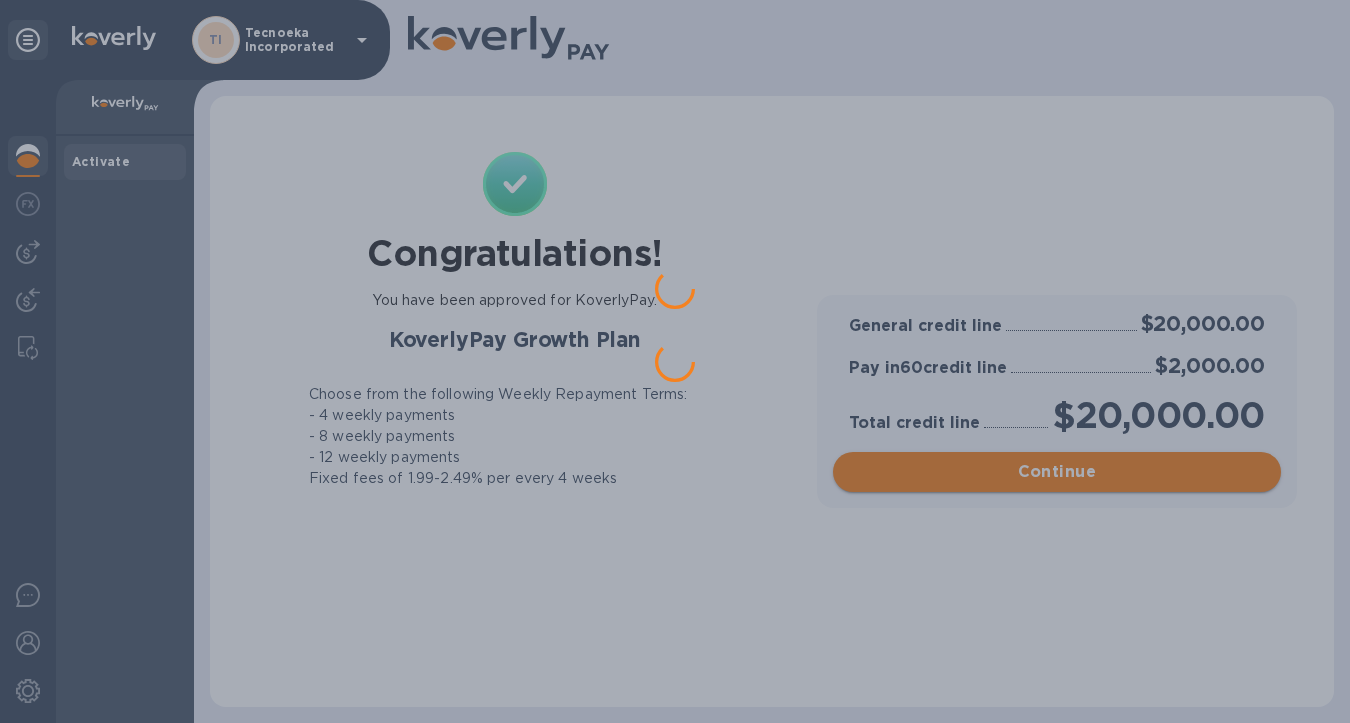 scroll, scrollTop: 0, scrollLeft: 0, axis: both 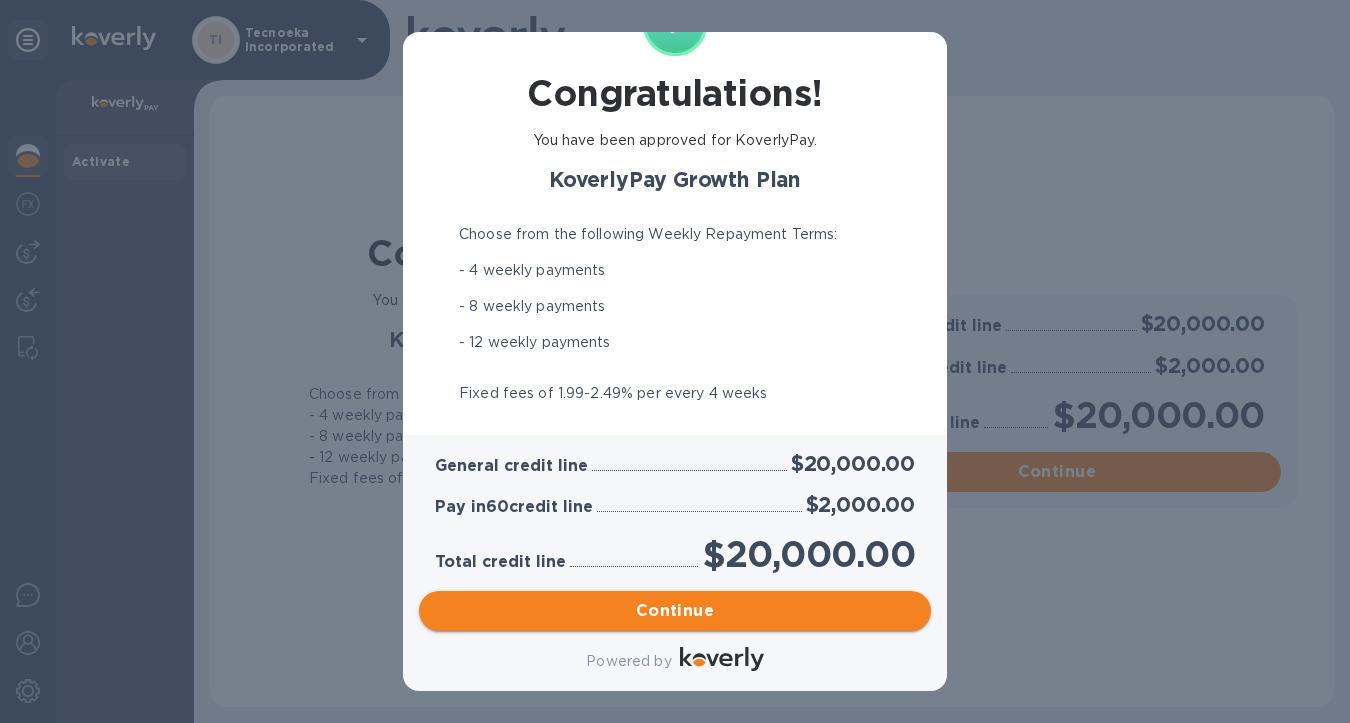 click on "Continue" at bounding box center (675, 611) 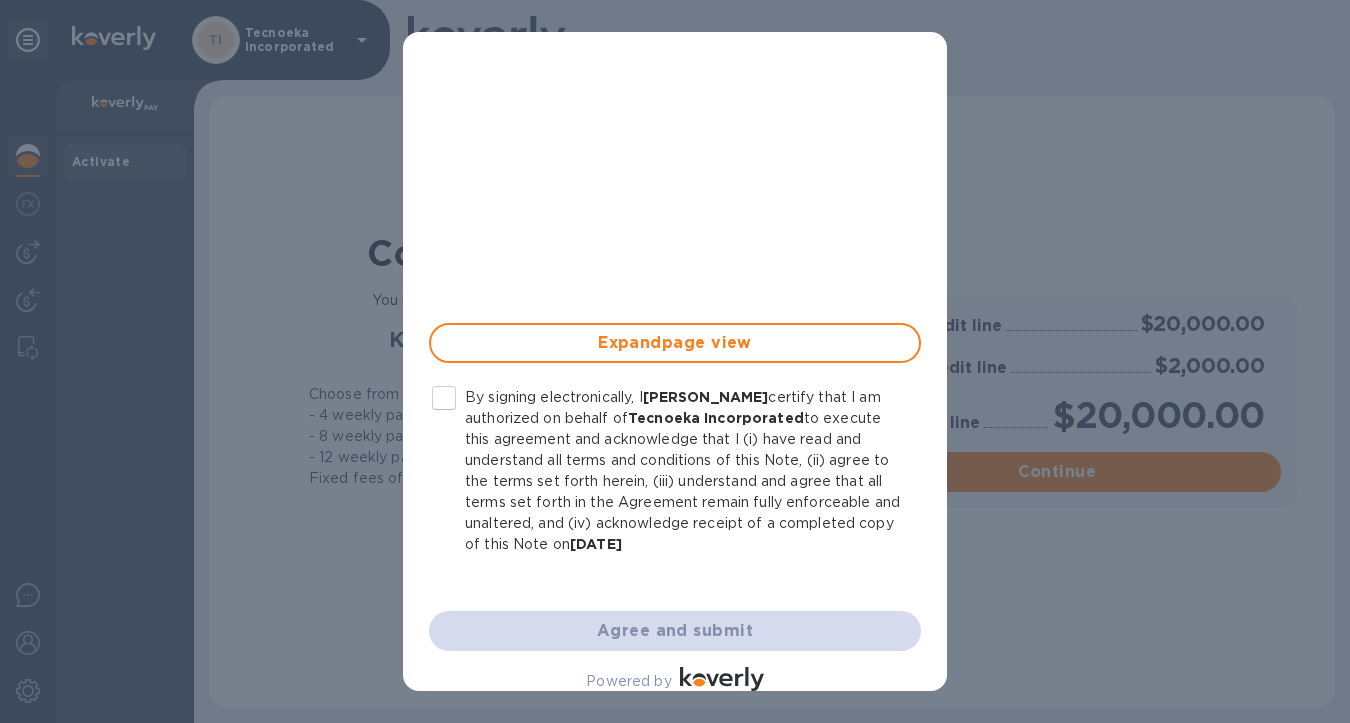 scroll, scrollTop: 543, scrollLeft: 0, axis: vertical 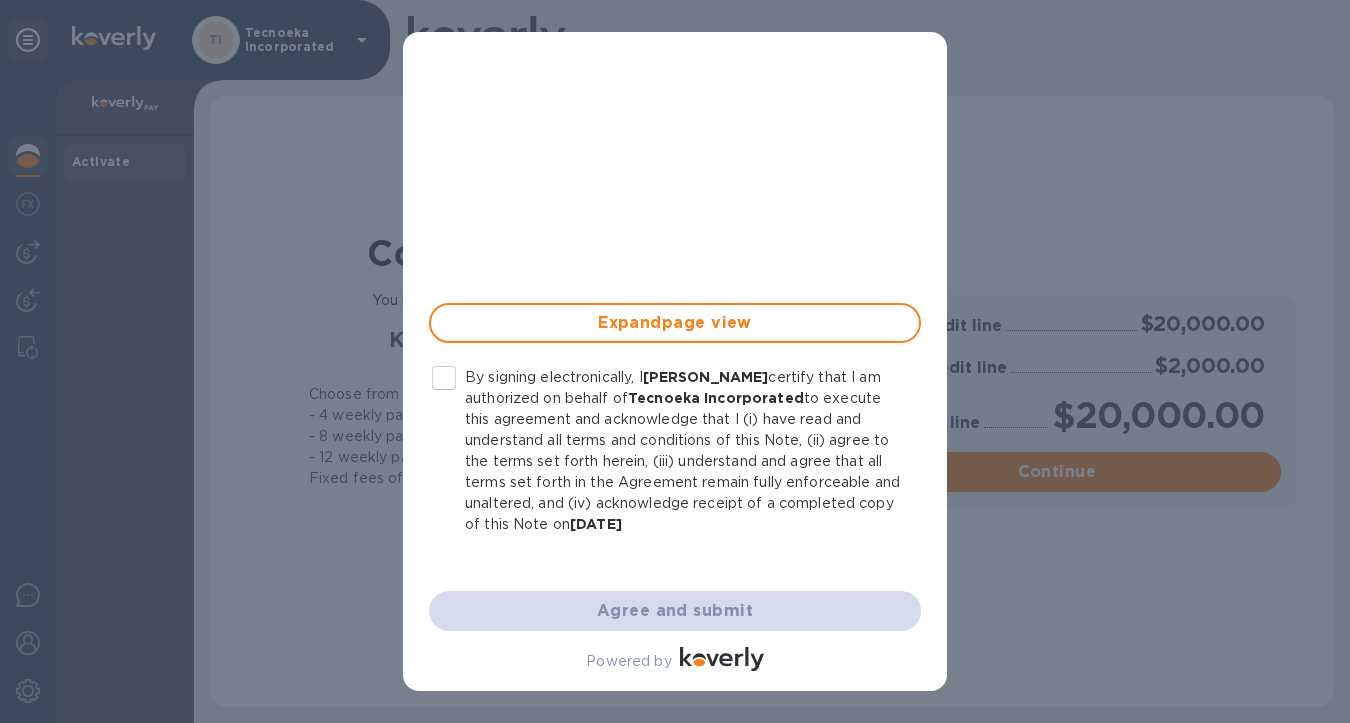 drag, startPoint x: 522, startPoint y: 592, endPoint x: 528, endPoint y: 576, distance: 17.088007 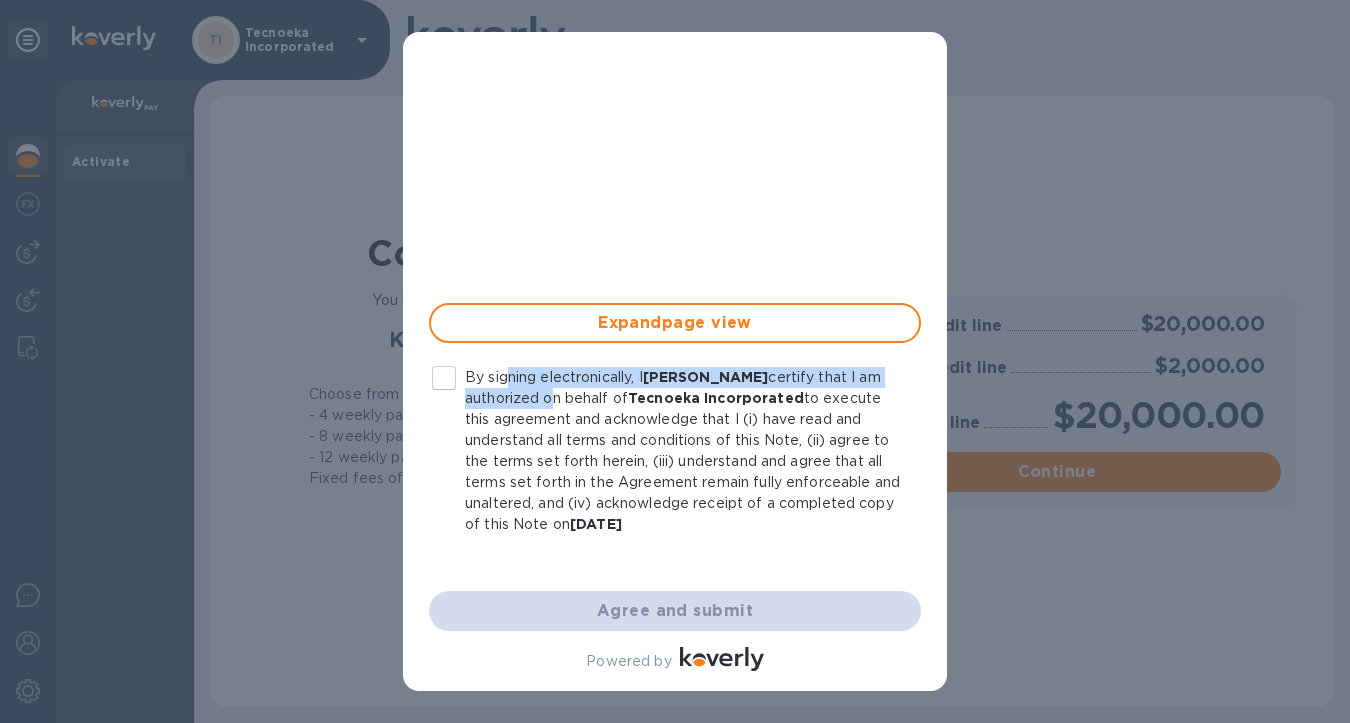 drag, startPoint x: 547, startPoint y: 405, endPoint x: 509, endPoint y: 367, distance: 53.740116 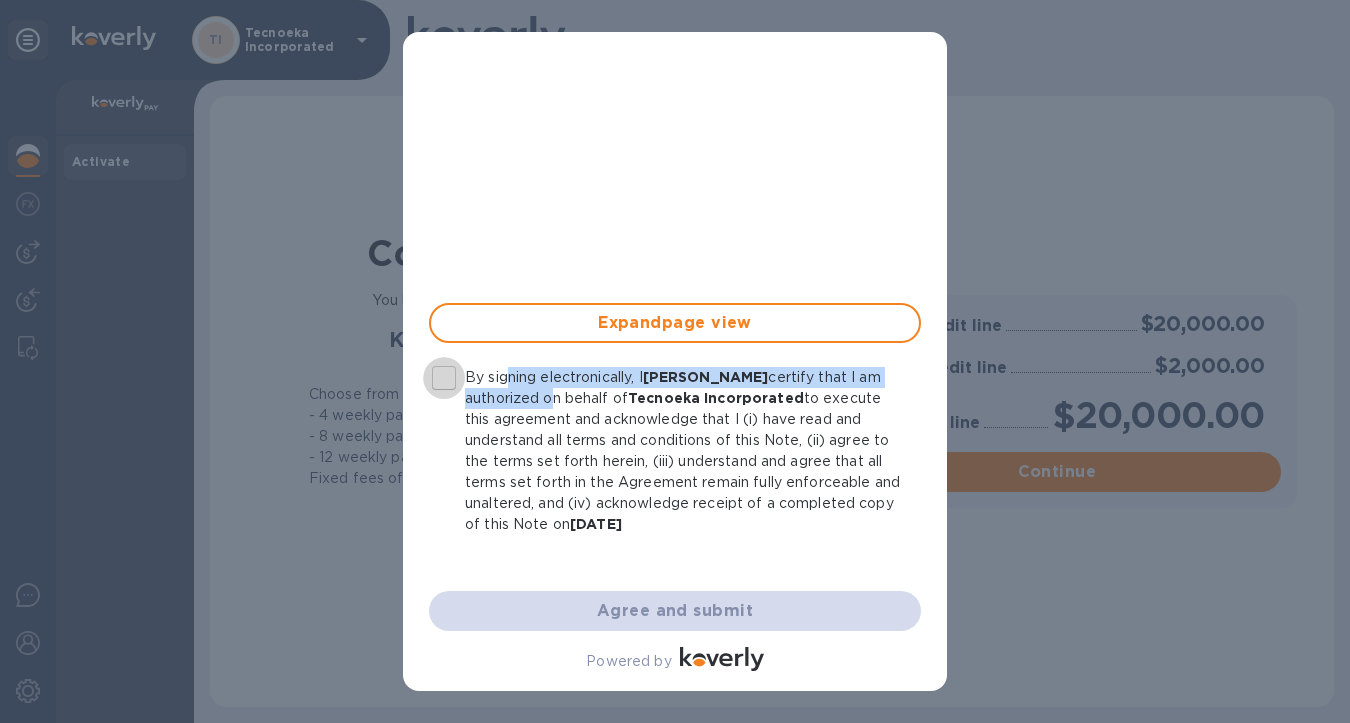drag, startPoint x: 509, startPoint y: 367, endPoint x: 447, endPoint y: 375, distance: 62.514 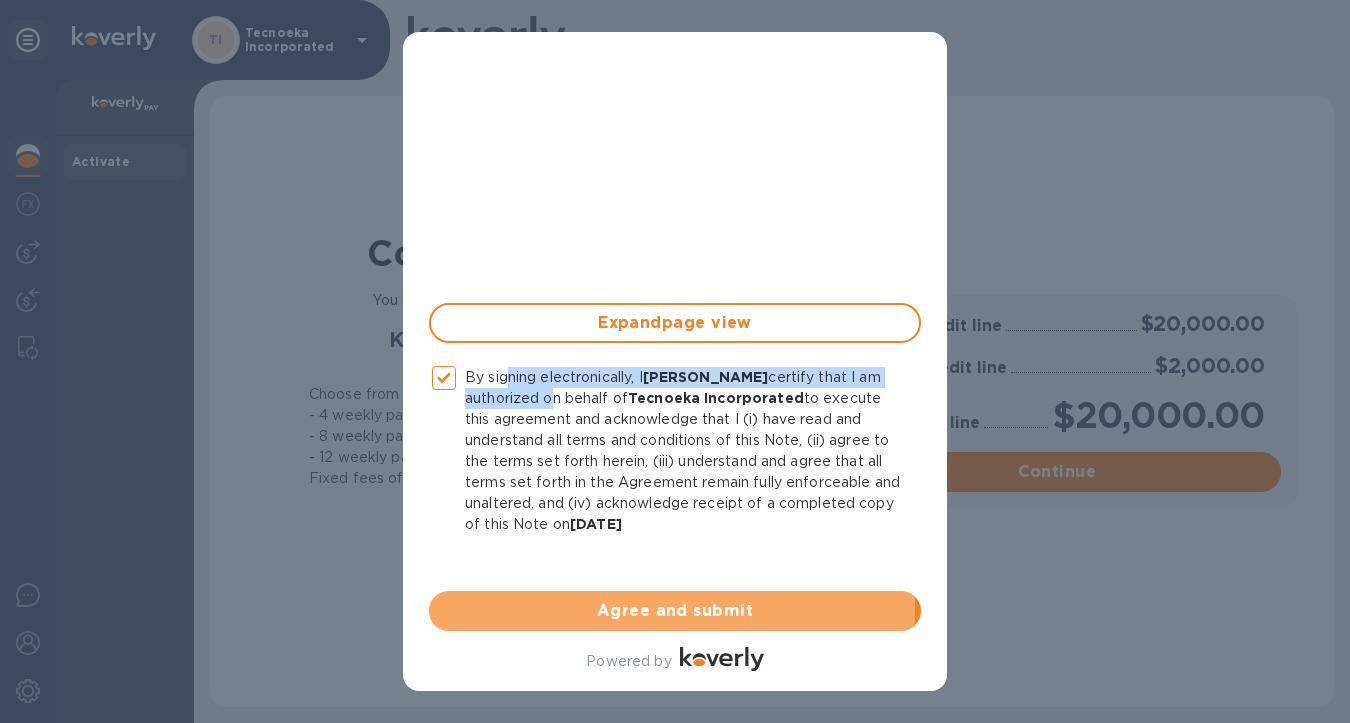 click on "Agree and submit" at bounding box center [675, 611] 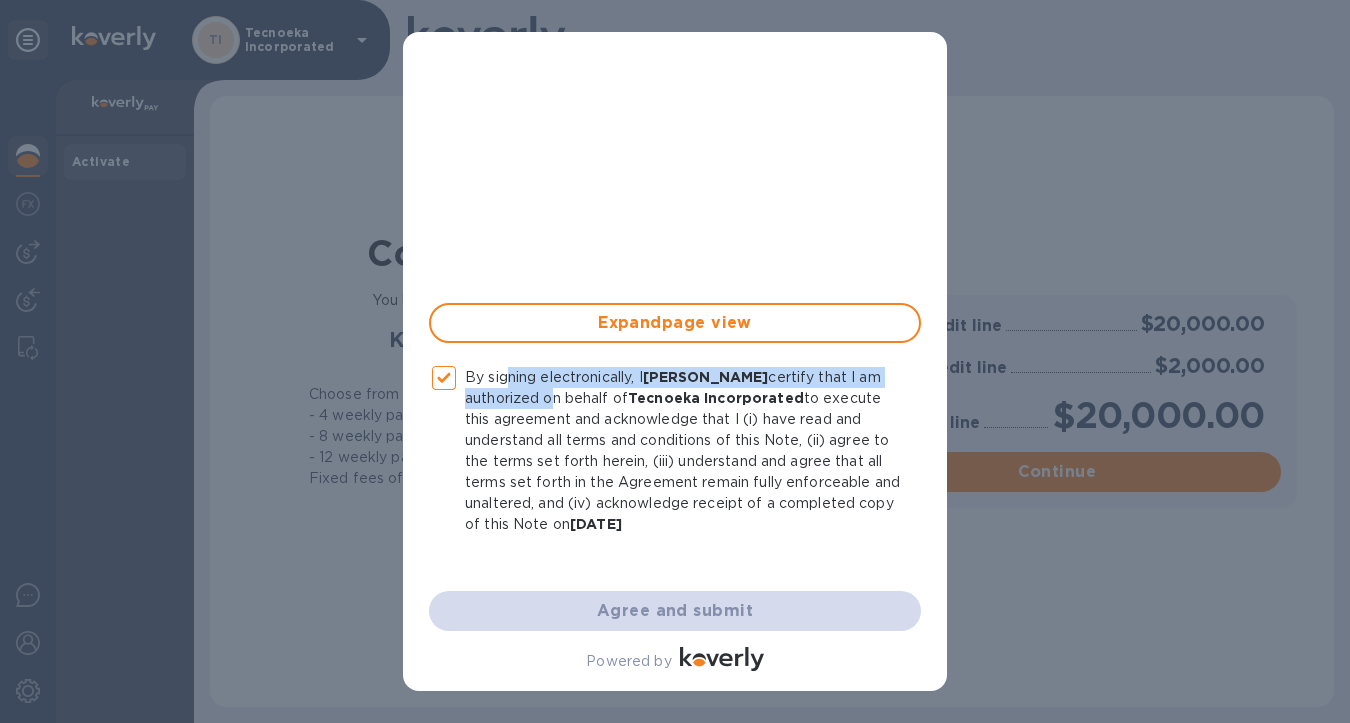 checkbox on "false" 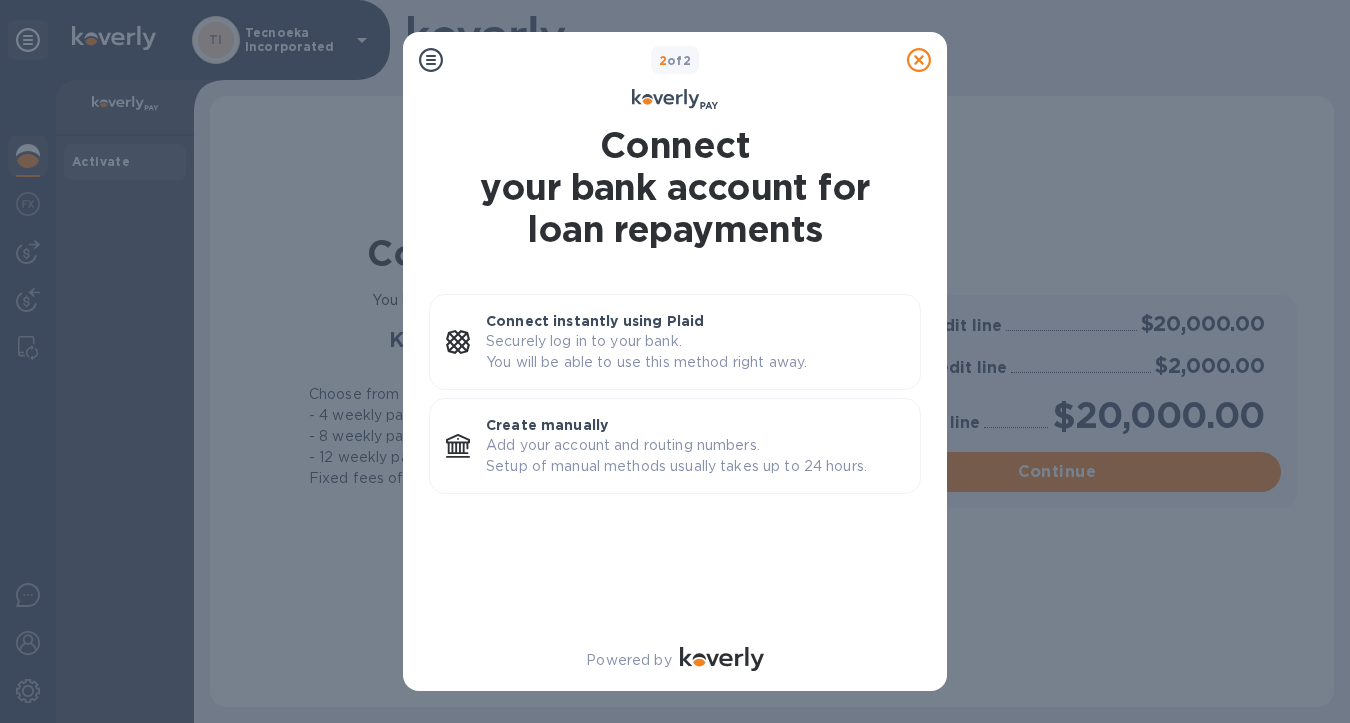 scroll, scrollTop: 0, scrollLeft: 0, axis: both 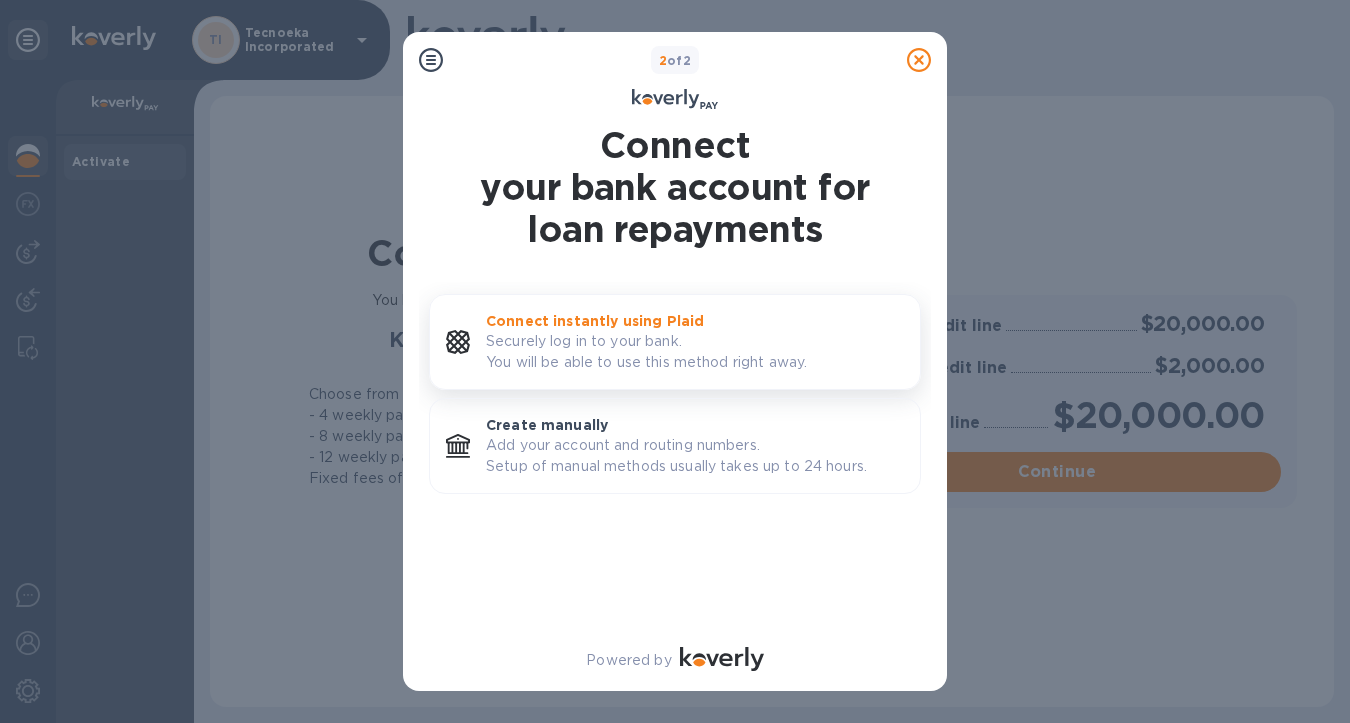 click on "Securely log in to your bank.   You will be able to use this method right away." at bounding box center (695, 352) 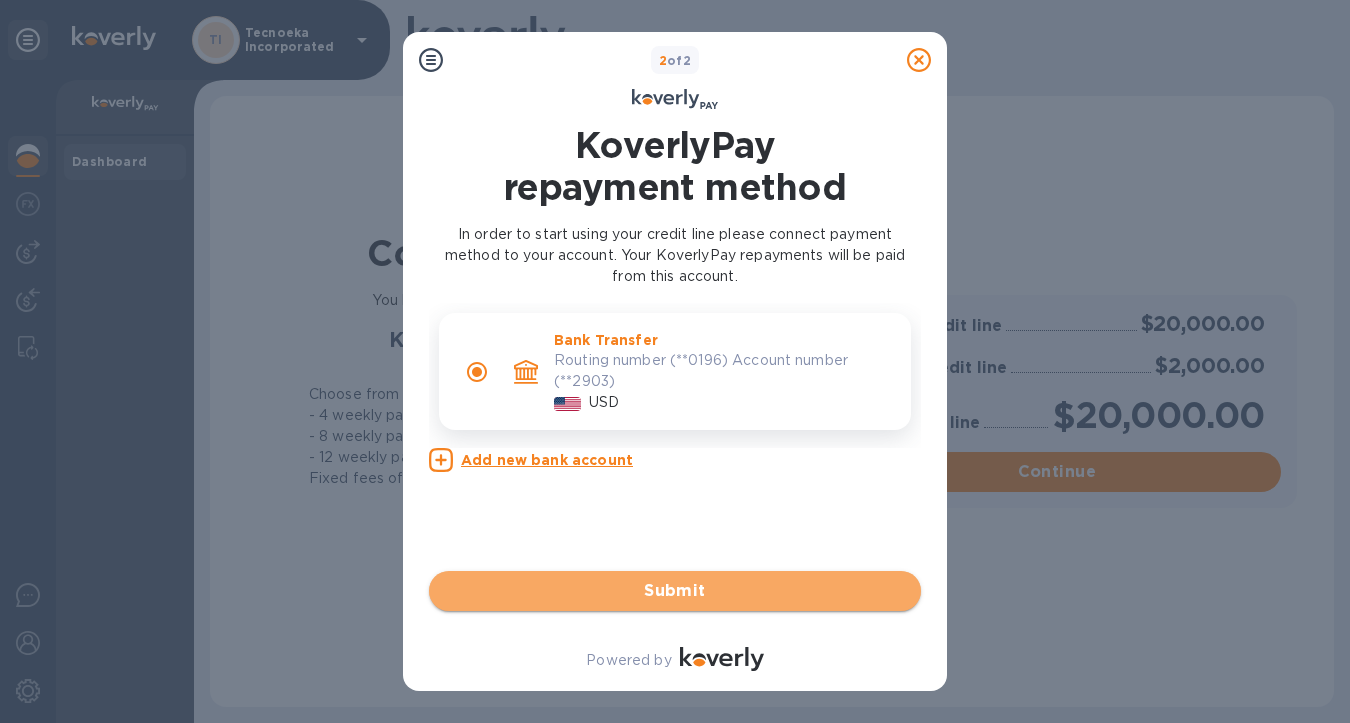 click on "Submit" at bounding box center [675, 591] 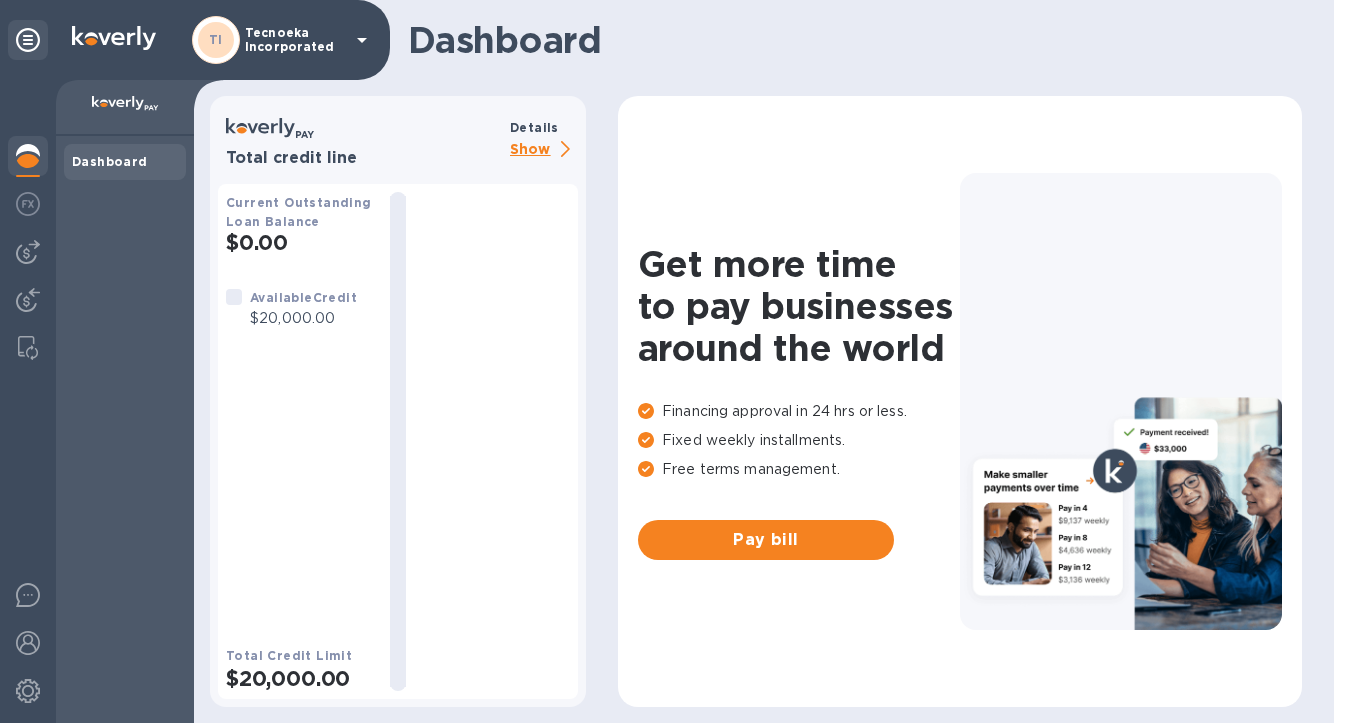 click at bounding box center (234, 297) 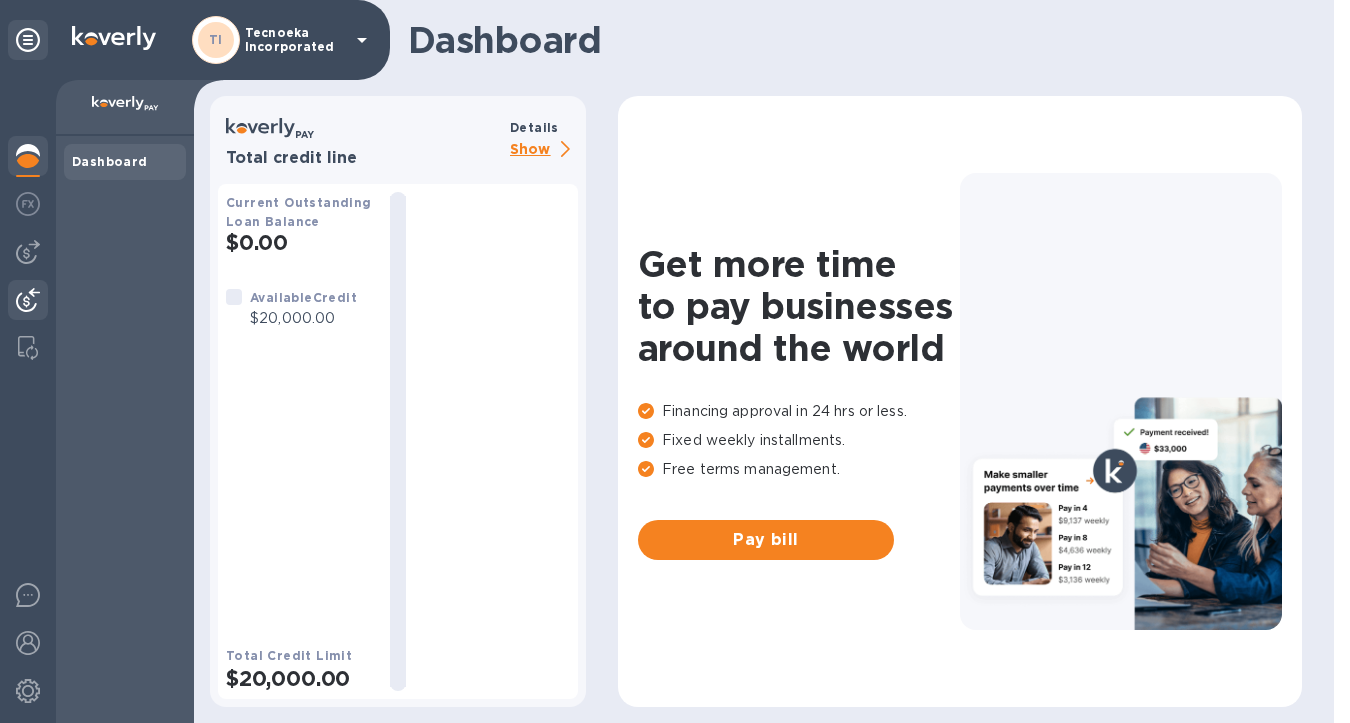 click at bounding box center [28, 300] 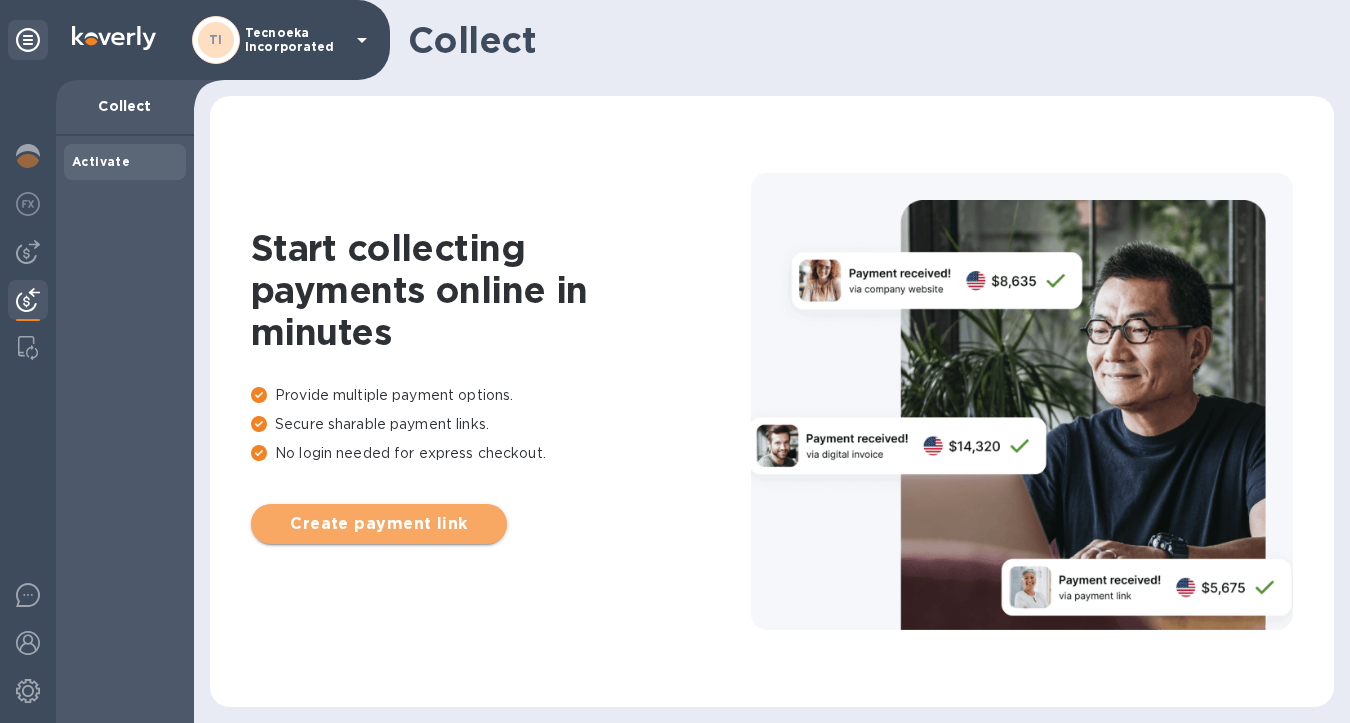 click on "Create payment link" at bounding box center (379, 524) 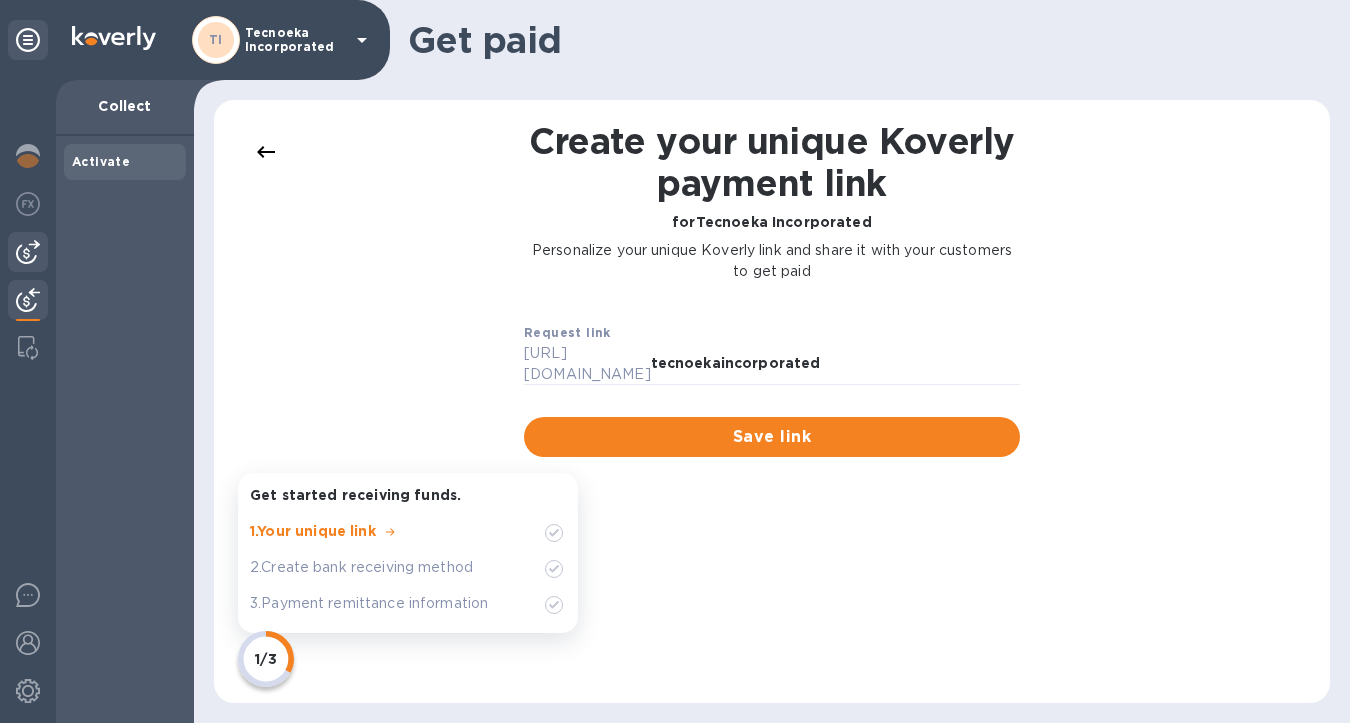 click at bounding box center [28, 252] 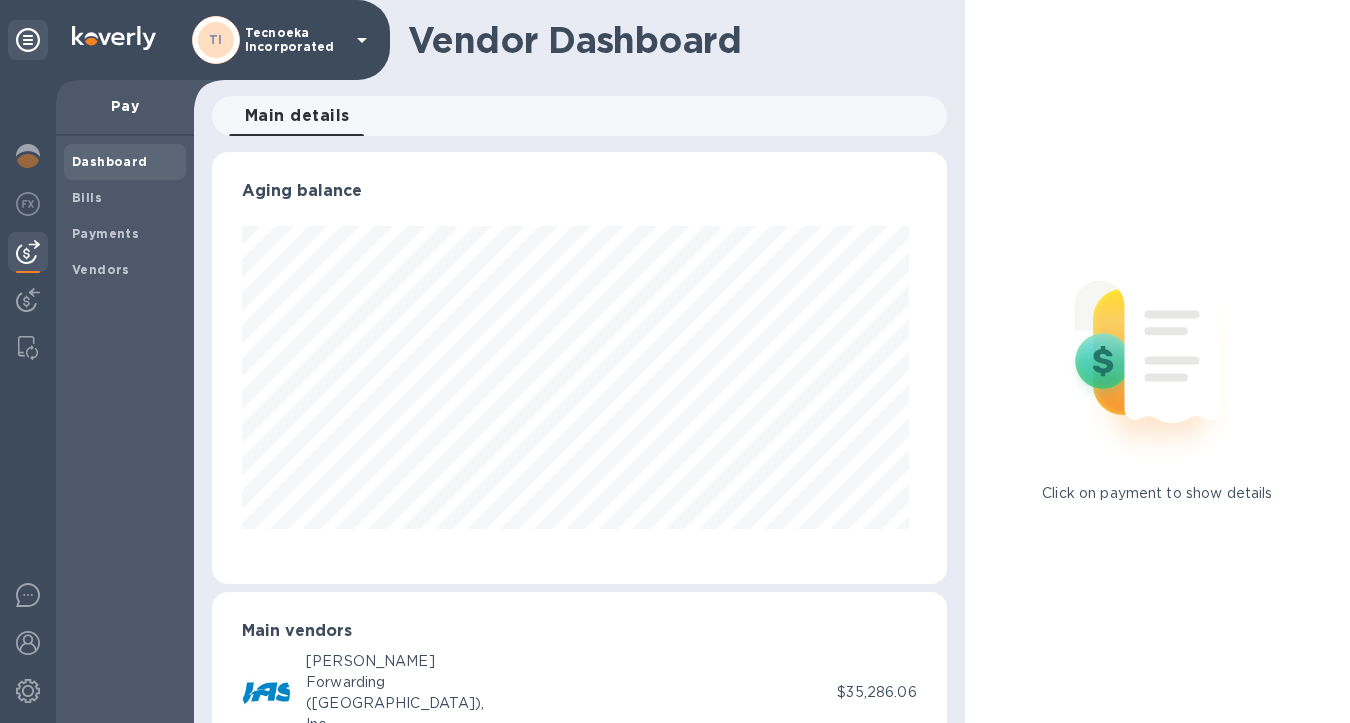 scroll, scrollTop: 999568, scrollLeft: 999273, axis: both 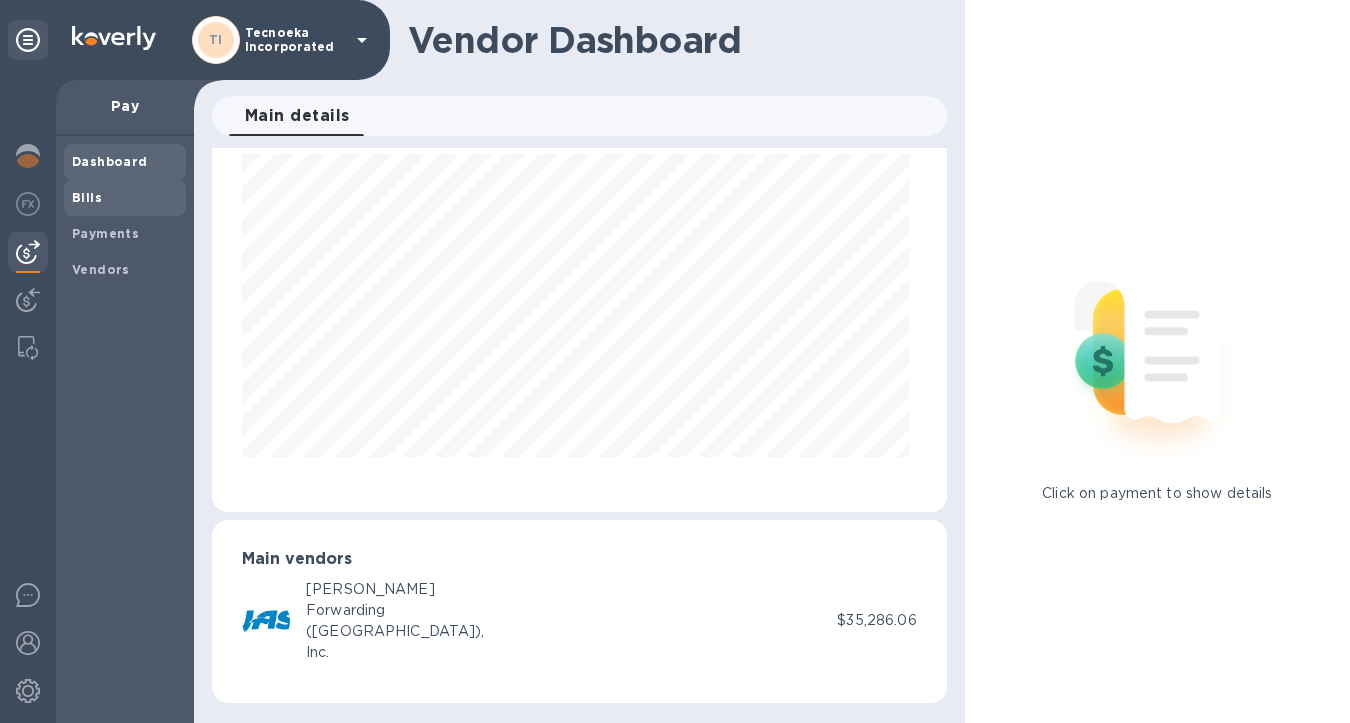 click on "Bills" at bounding box center (87, 197) 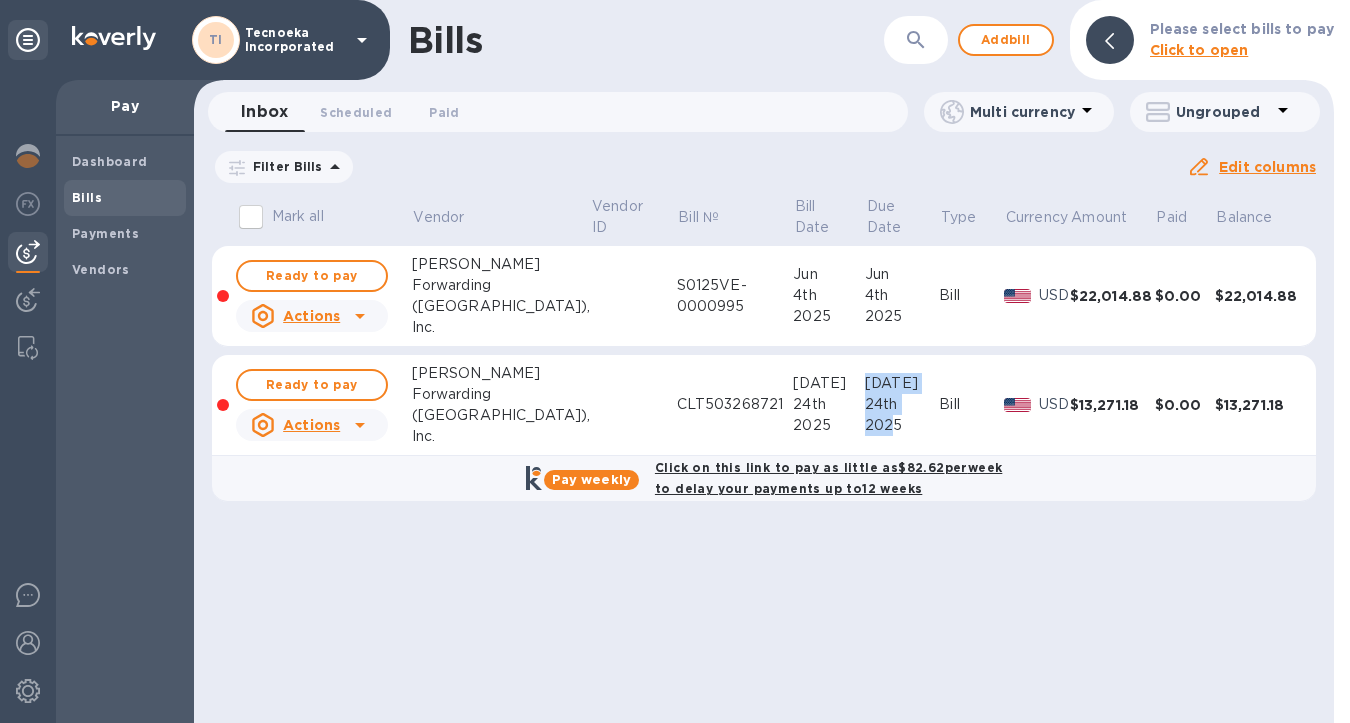 drag, startPoint x: 797, startPoint y: 419, endPoint x: 865, endPoint y: 422, distance: 68.06615 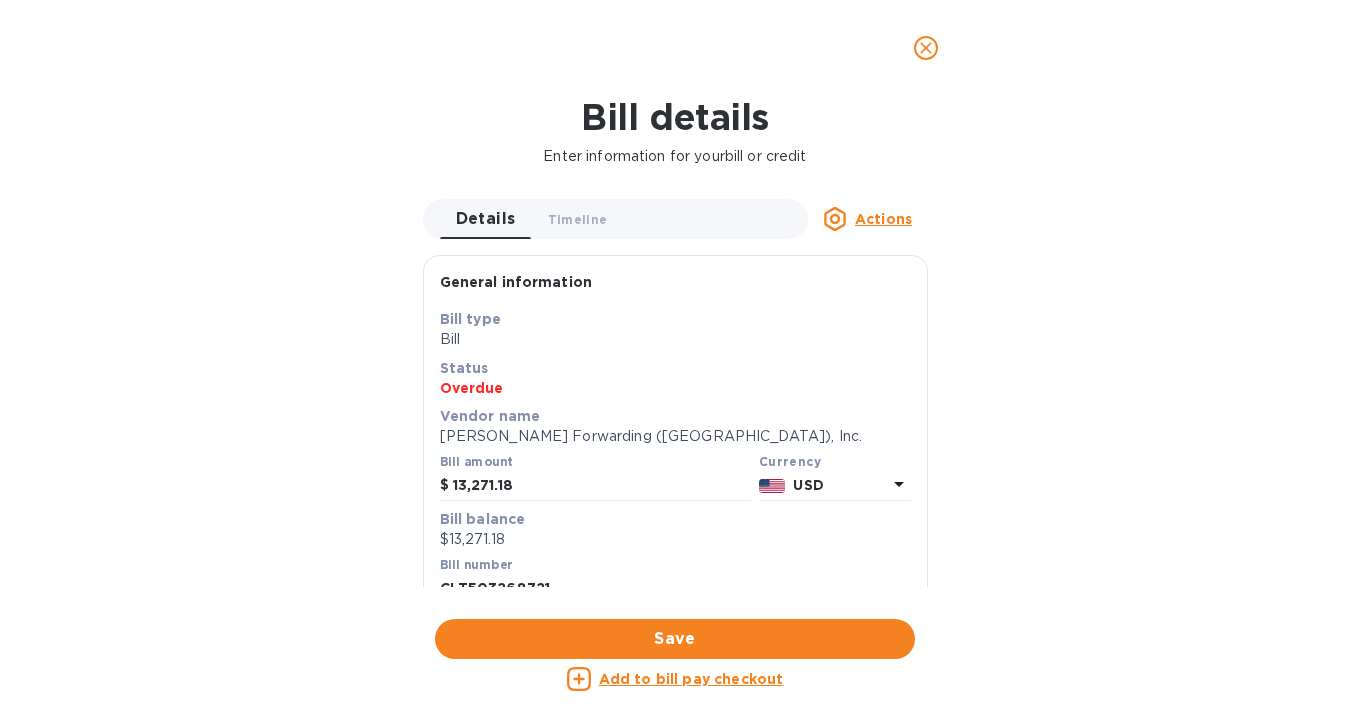 drag, startPoint x: 865, startPoint y: 422, endPoint x: 613, endPoint y: 422, distance: 252 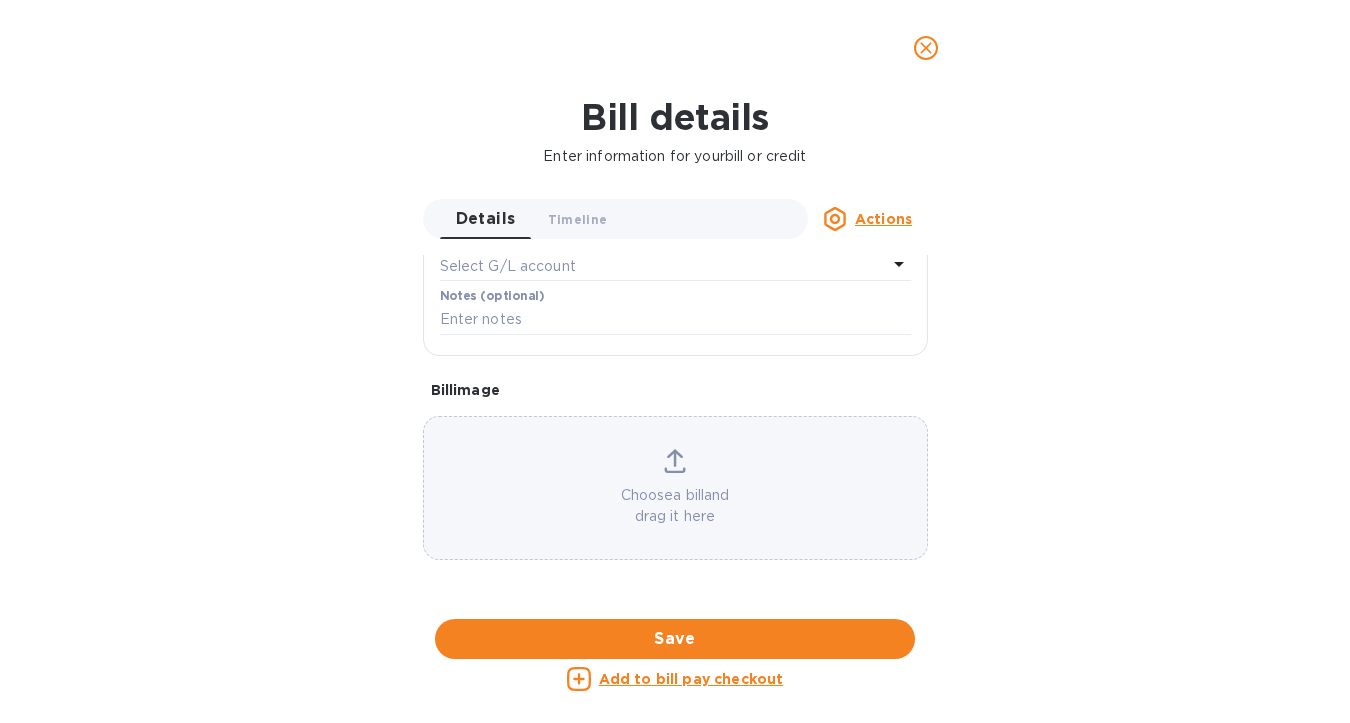 scroll, scrollTop: 0, scrollLeft: 0, axis: both 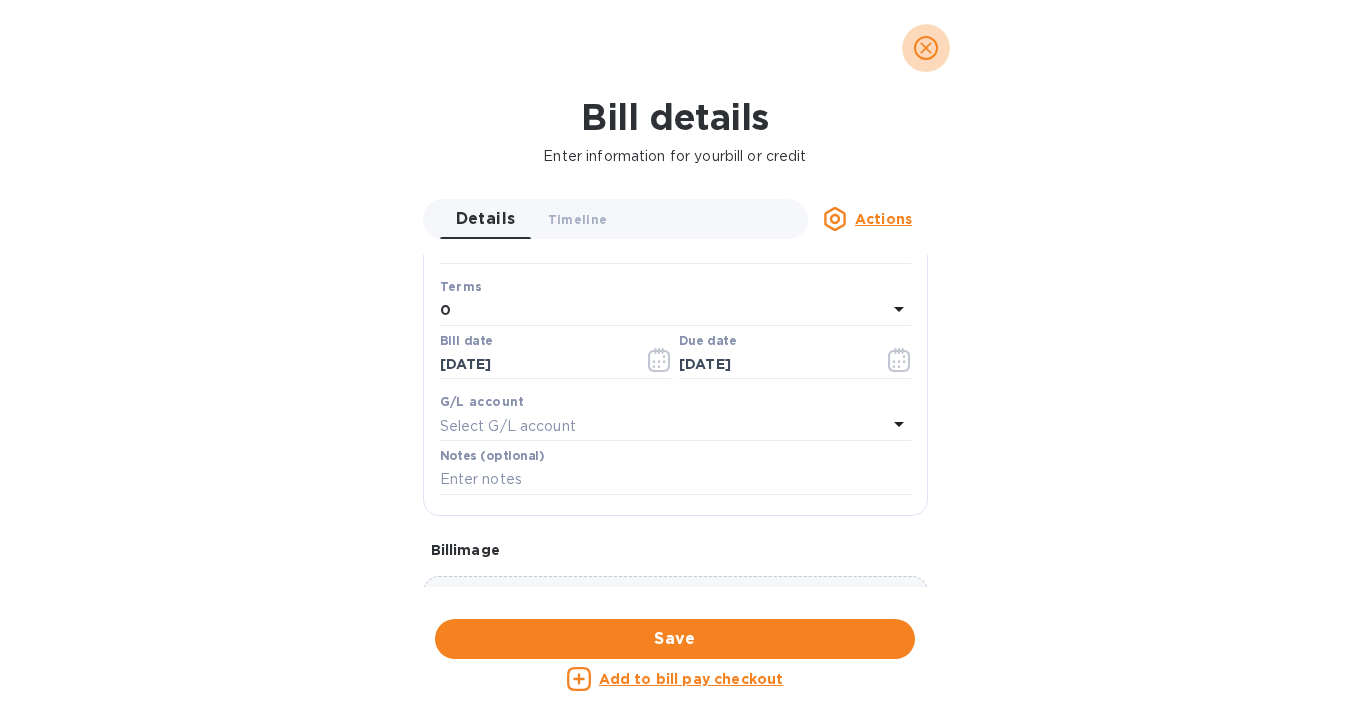 click 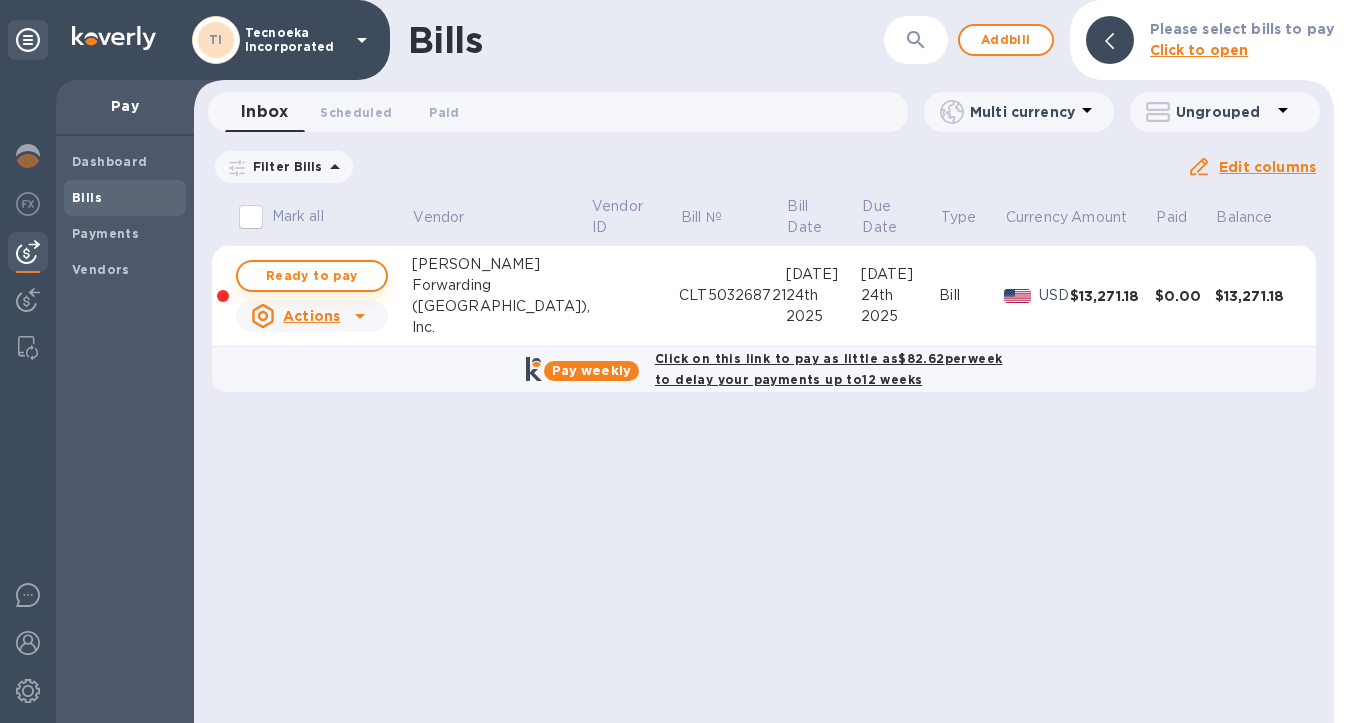 click on "Ready to pay" at bounding box center (312, 276) 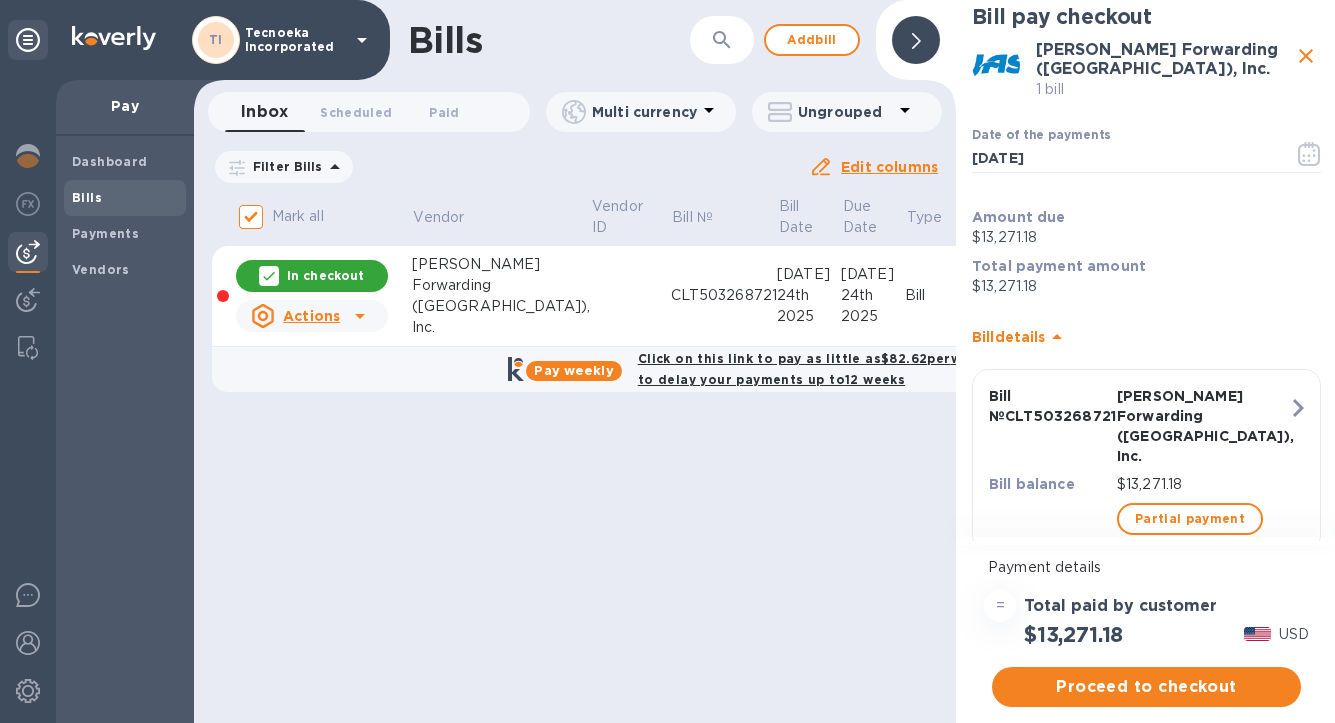 scroll, scrollTop: 15, scrollLeft: 0, axis: vertical 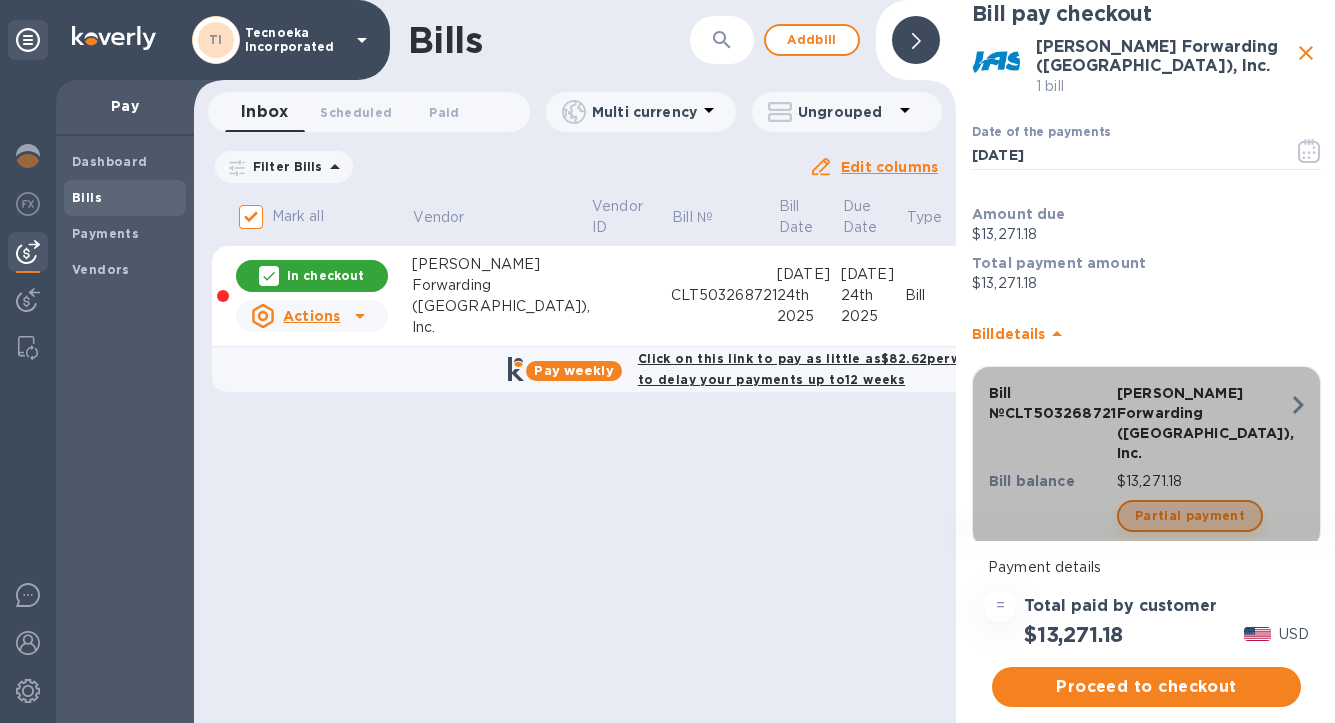 click on "Partial payment" at bounding box center [1190, 516] 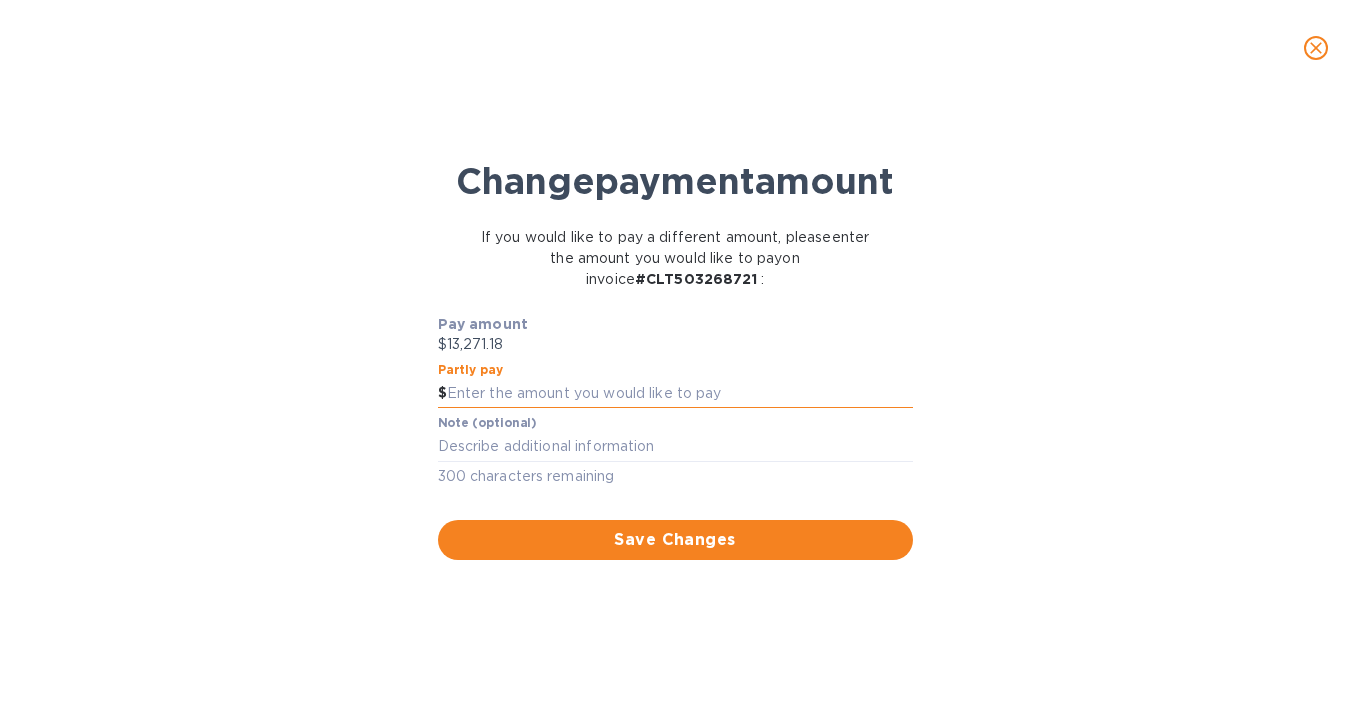 click at bounding box center [680, 394] 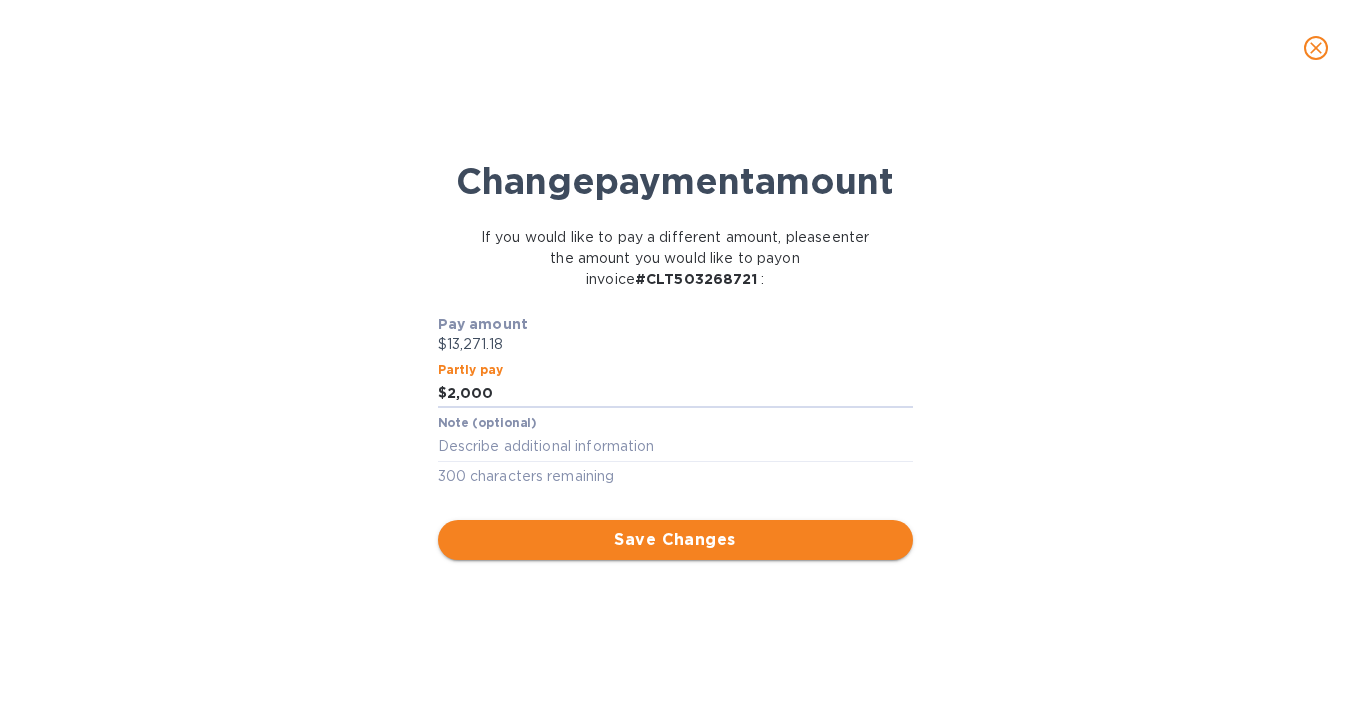 type on "2,000" 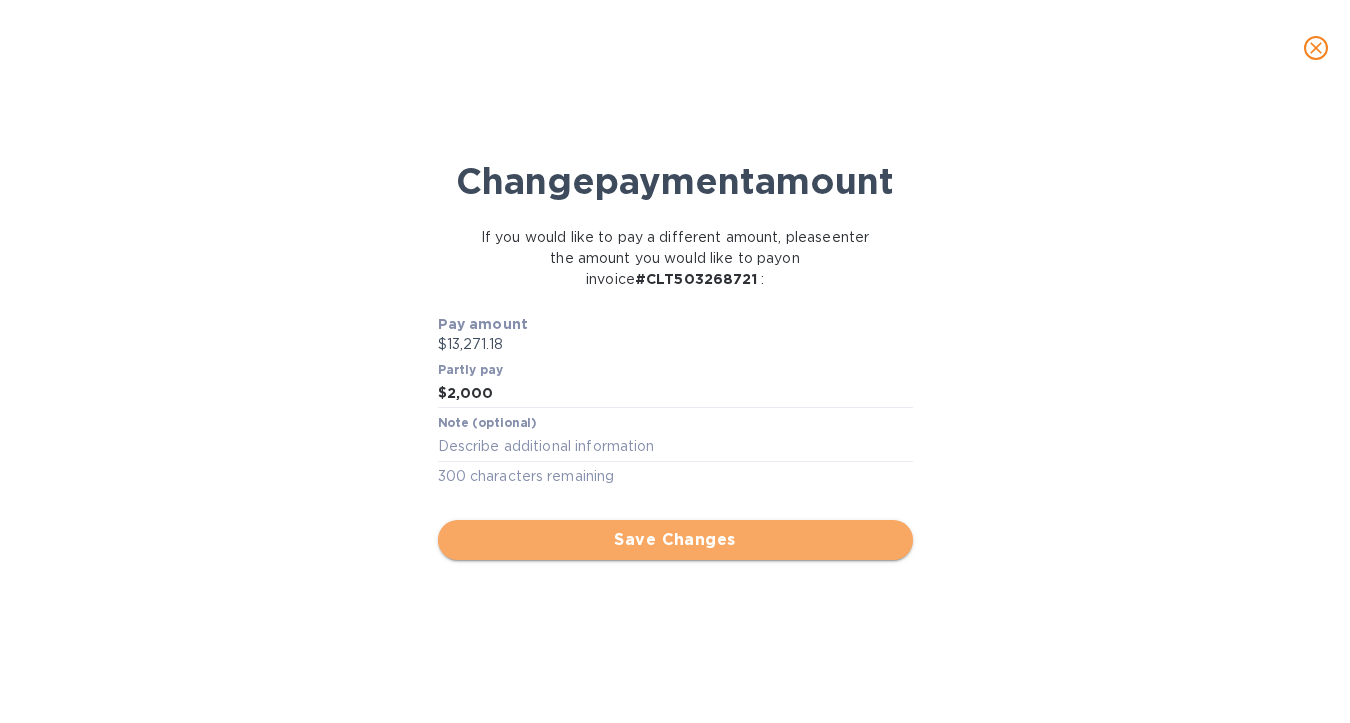 click on "Save Changes" at bounding box center [675, 540] 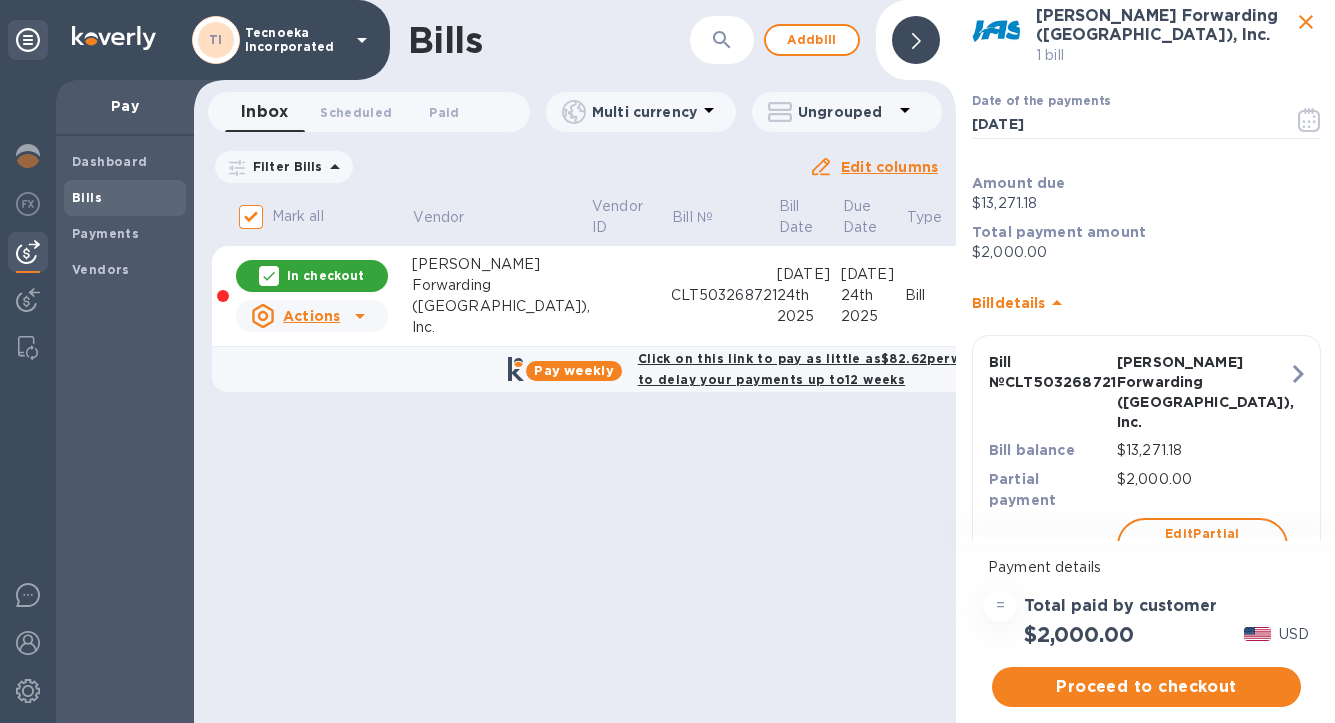 scroll, scrollTop: 68, scrollLeft: 0, axis: vertical 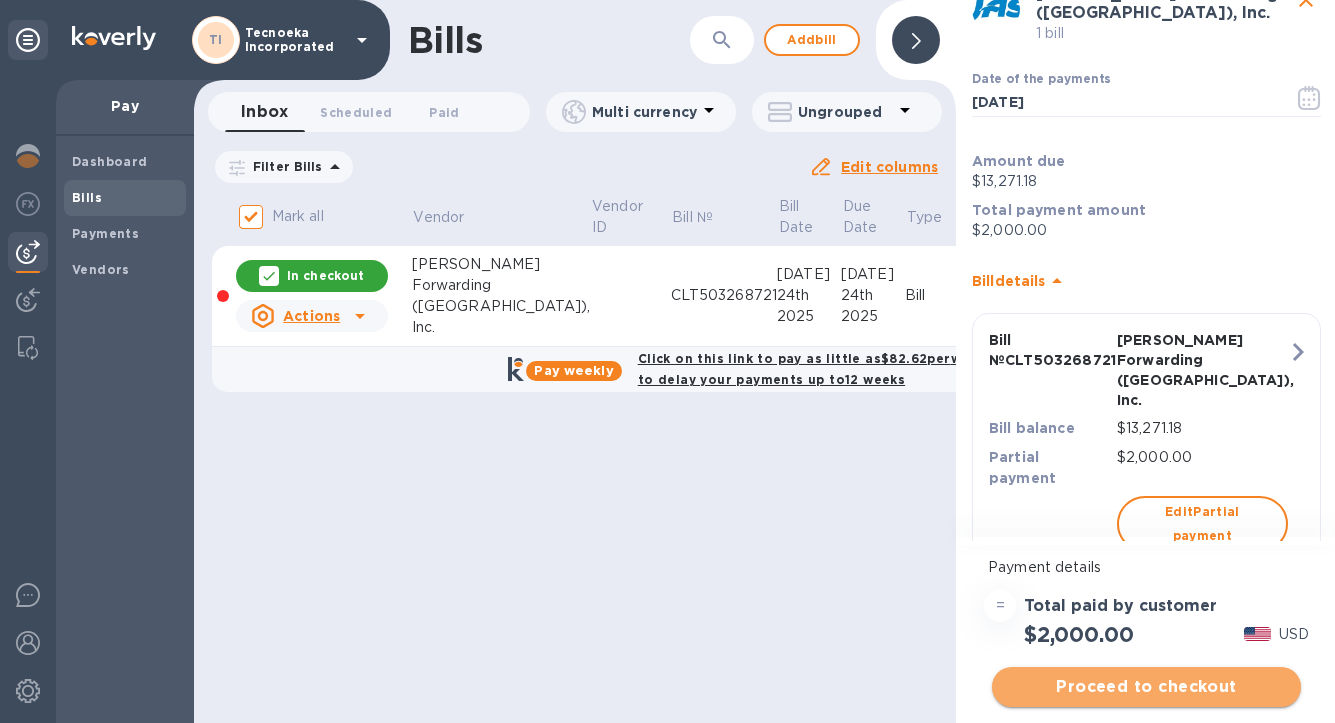 click on "Proceed to checkout" at bounding box center [1146, 687] 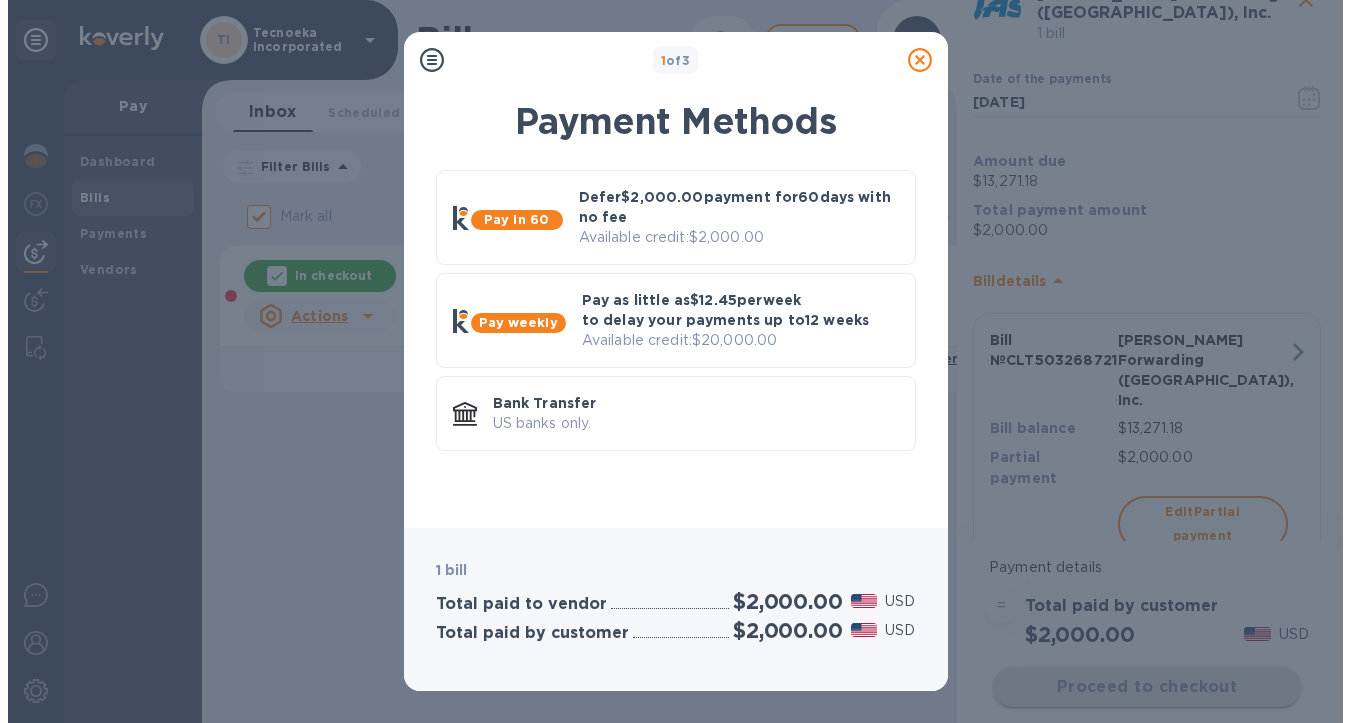 scroll, scrollTop: 0, scrollLeft: 0, axis: both 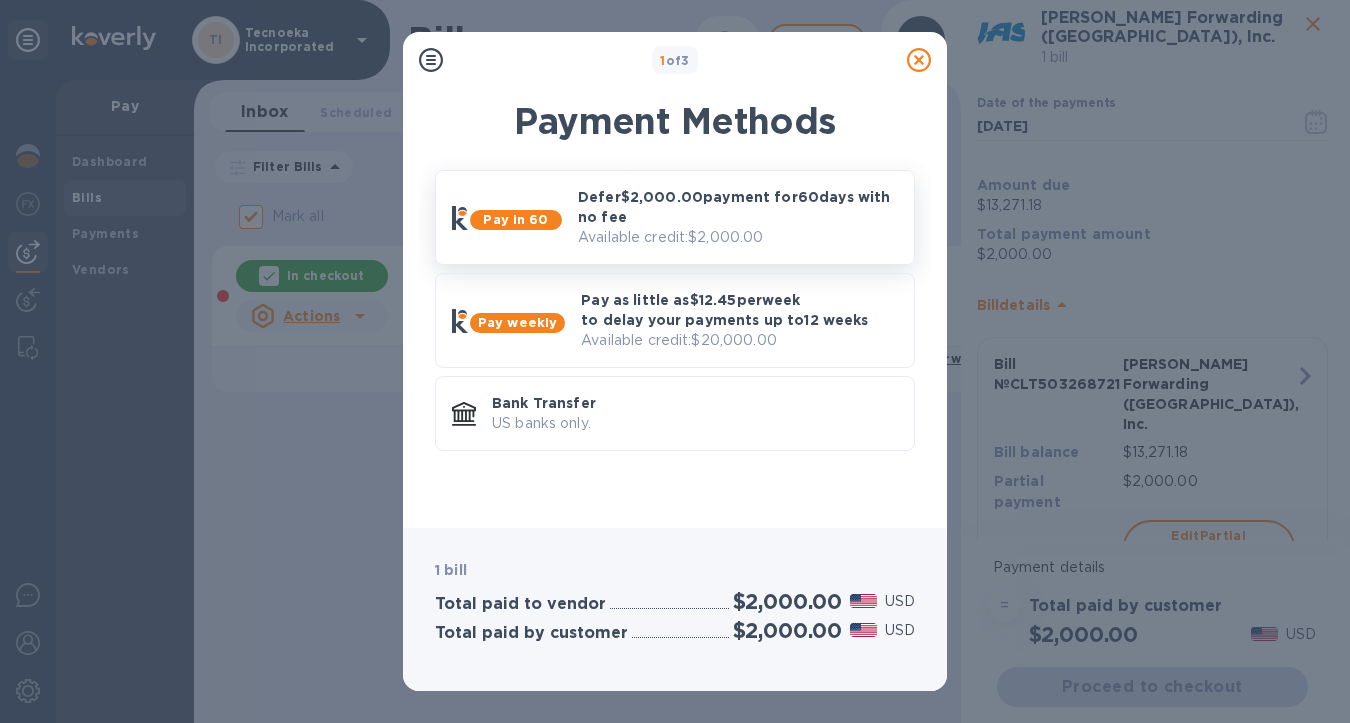 click on "Defer  $2,000.00  payment for  60  days with no fee" at bounding box center (738, 207) 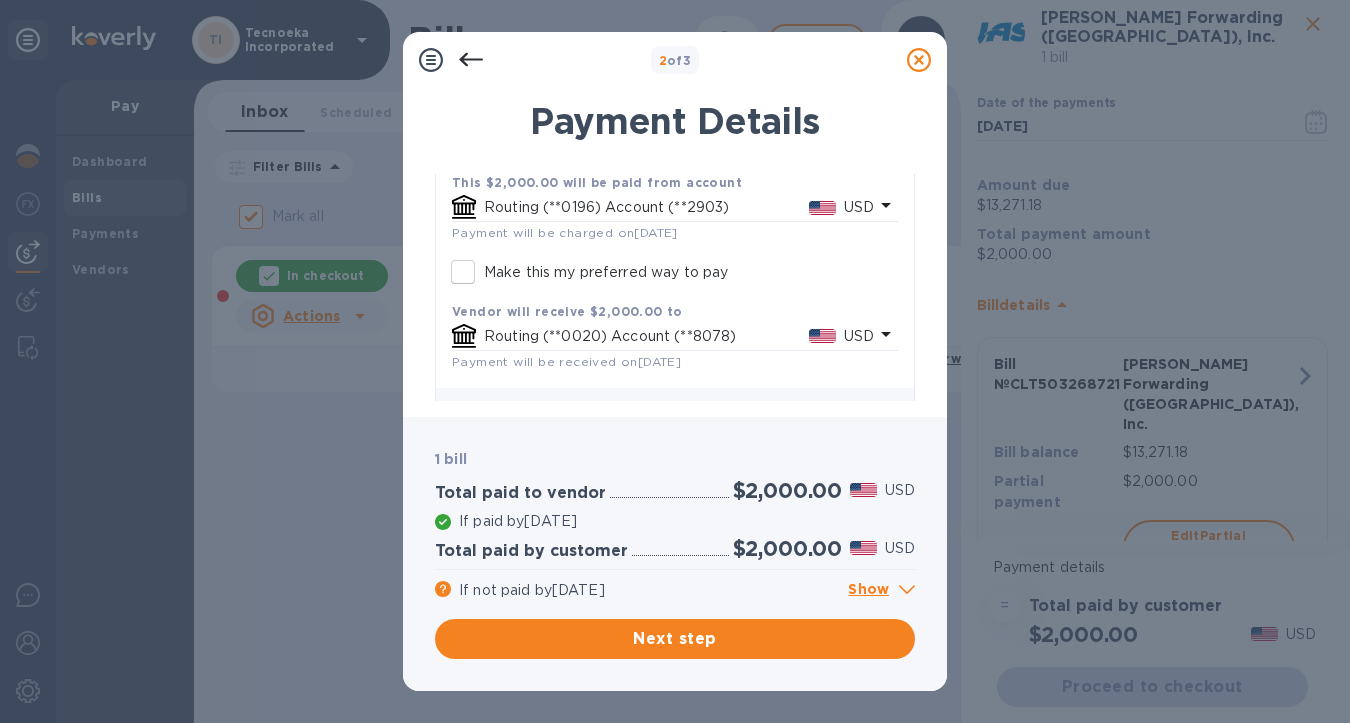 scroll, scrollTop: 365, scrollLeft: 0, axis: vertical 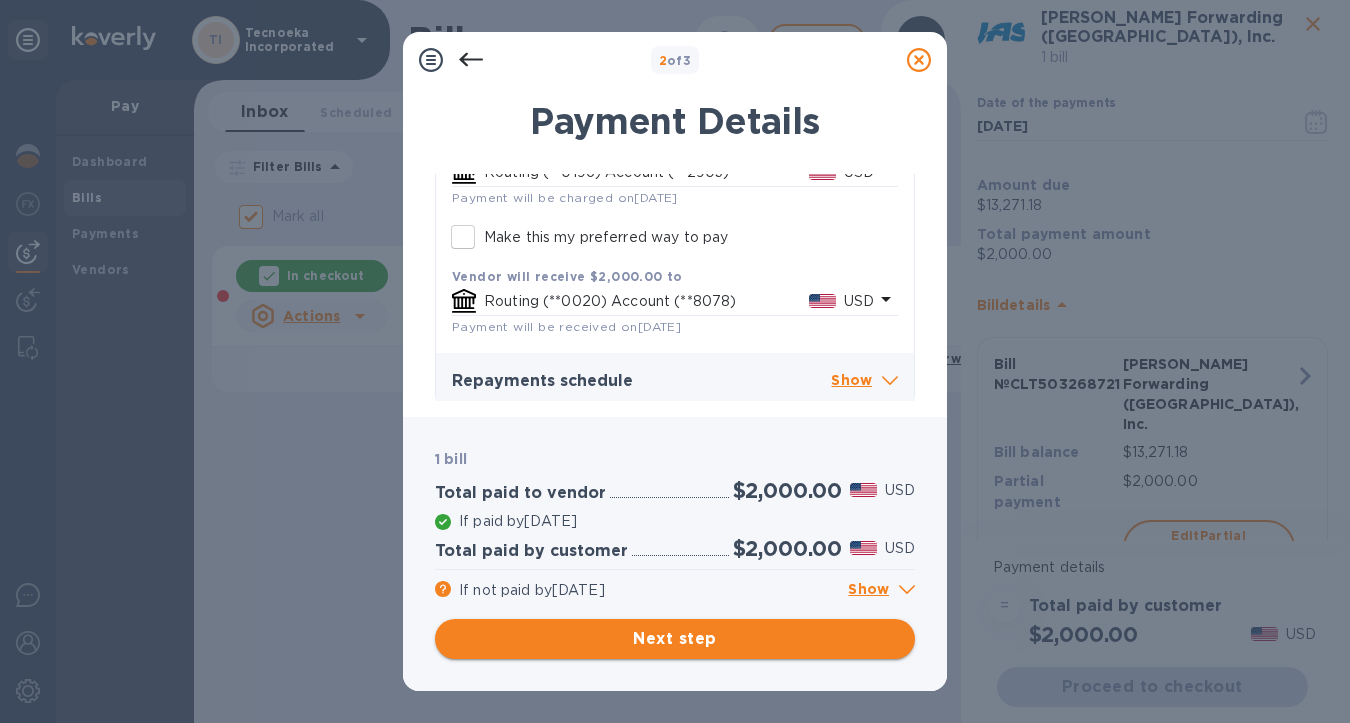 click on "Next step" at bounding box center [675, 639] 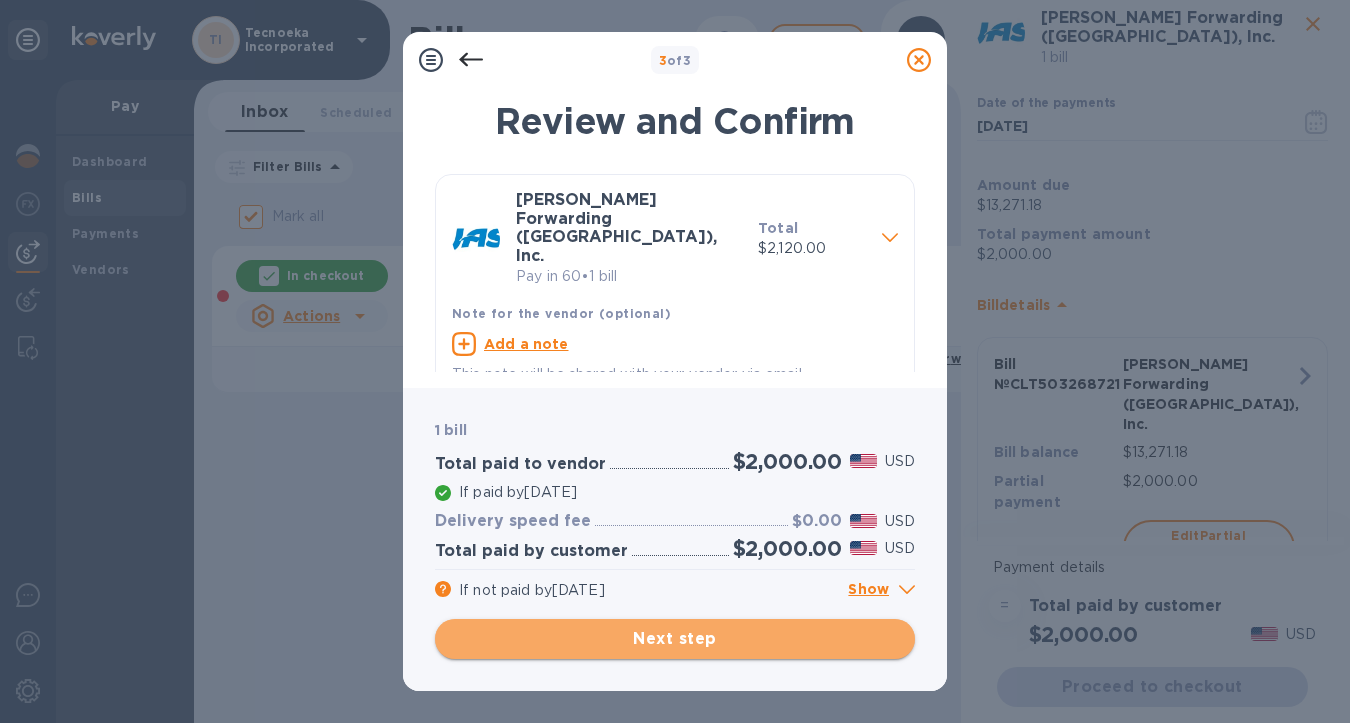click on "Next step" at bounding box center (675, 639) 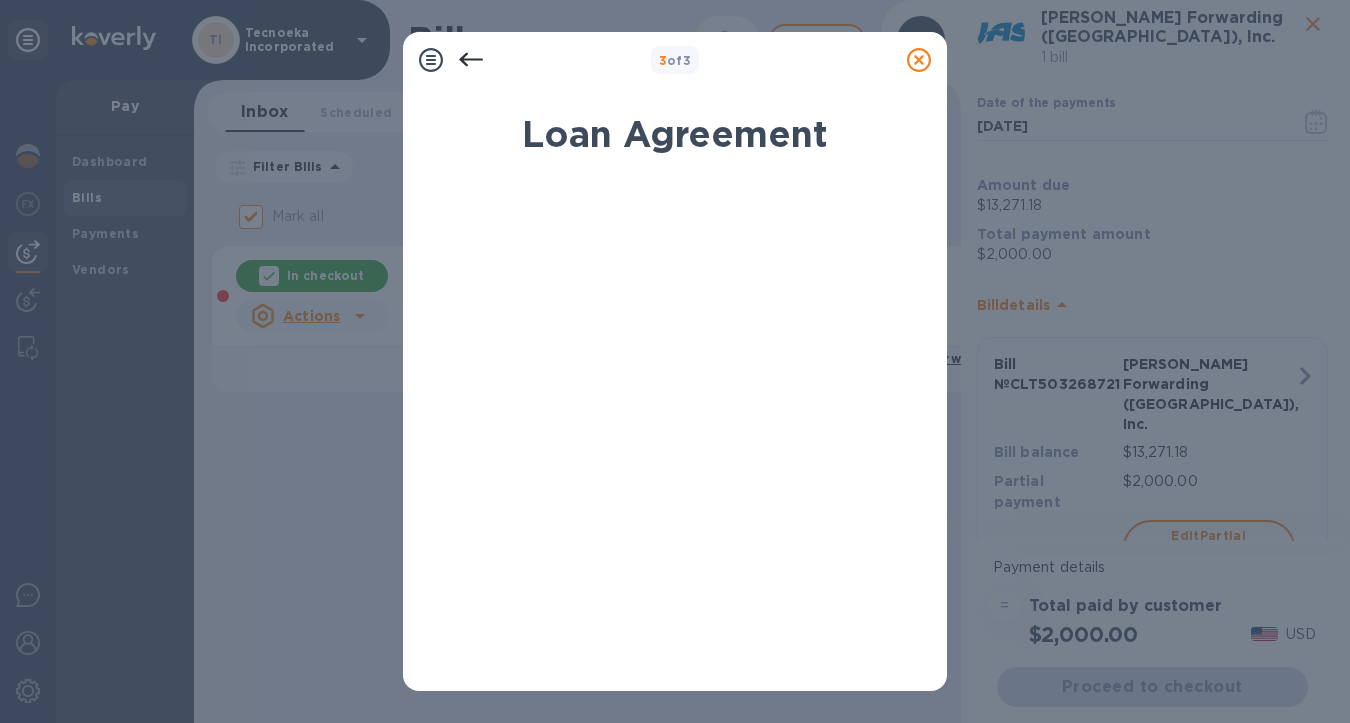 scroll, scrollTop: 416, scrollLeft: 0, axis: vertical 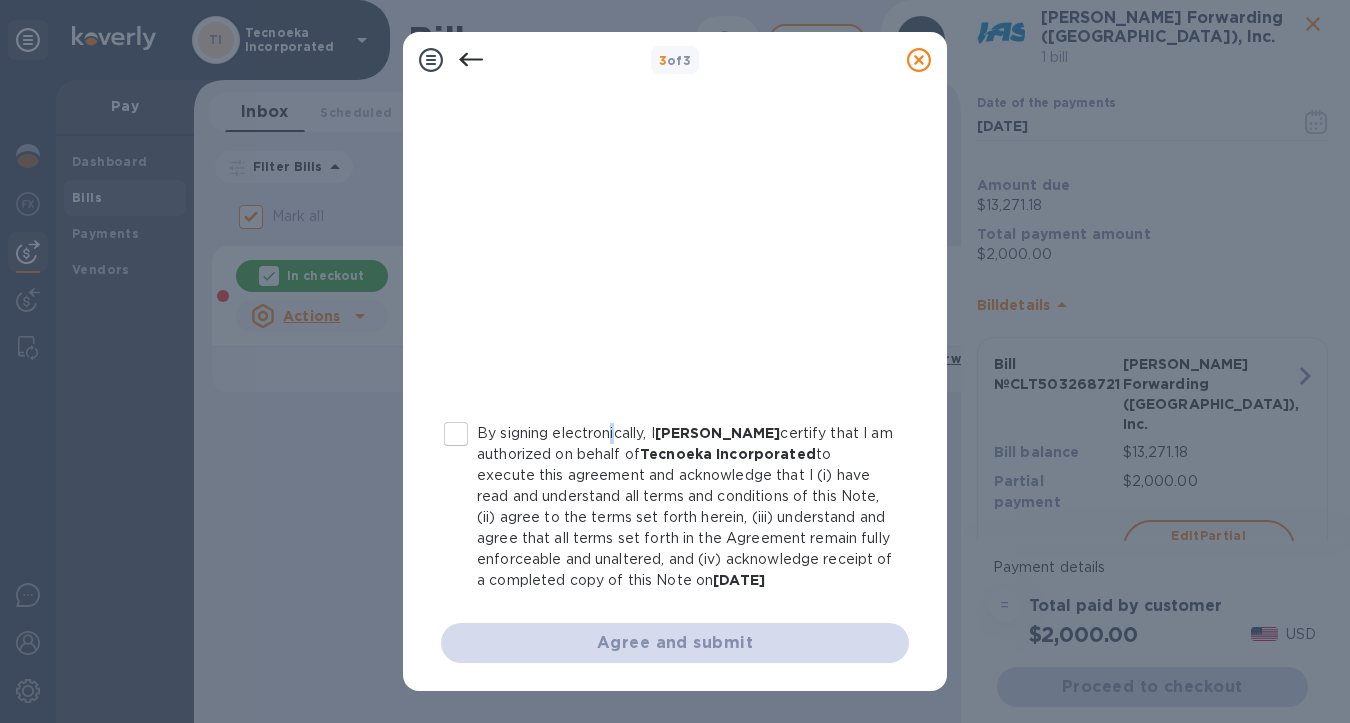 click on "By signing electronically, I  [PERSON_NAME]  certify that I am authorized on behalf of  Tecnoeka Incorporated  to execute this agreement and acknowledge that I (i) have read and understand all terms and conditions of this Note, (ii) agree to the terms set forth herein, (iii) understand and agree that all terms set forth in the Agreement remain fully enforceable and unaltered, and (iv) acknowledge receipt of a completed copy of this Note on  [DATE]" at bounding box center [685, 507] 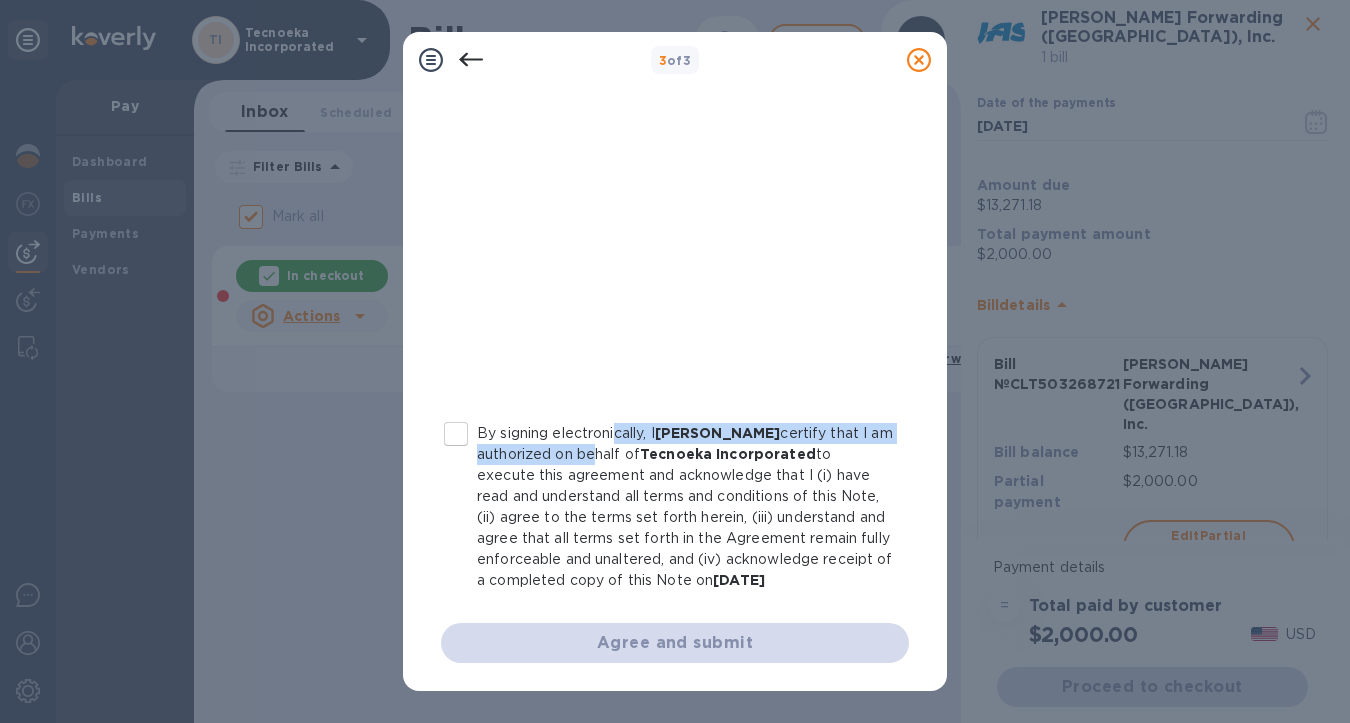 drag, startPoint x: 615, startPoint y: 423, endPoint x: 463, endPoint y: 414, distance: 152.26622 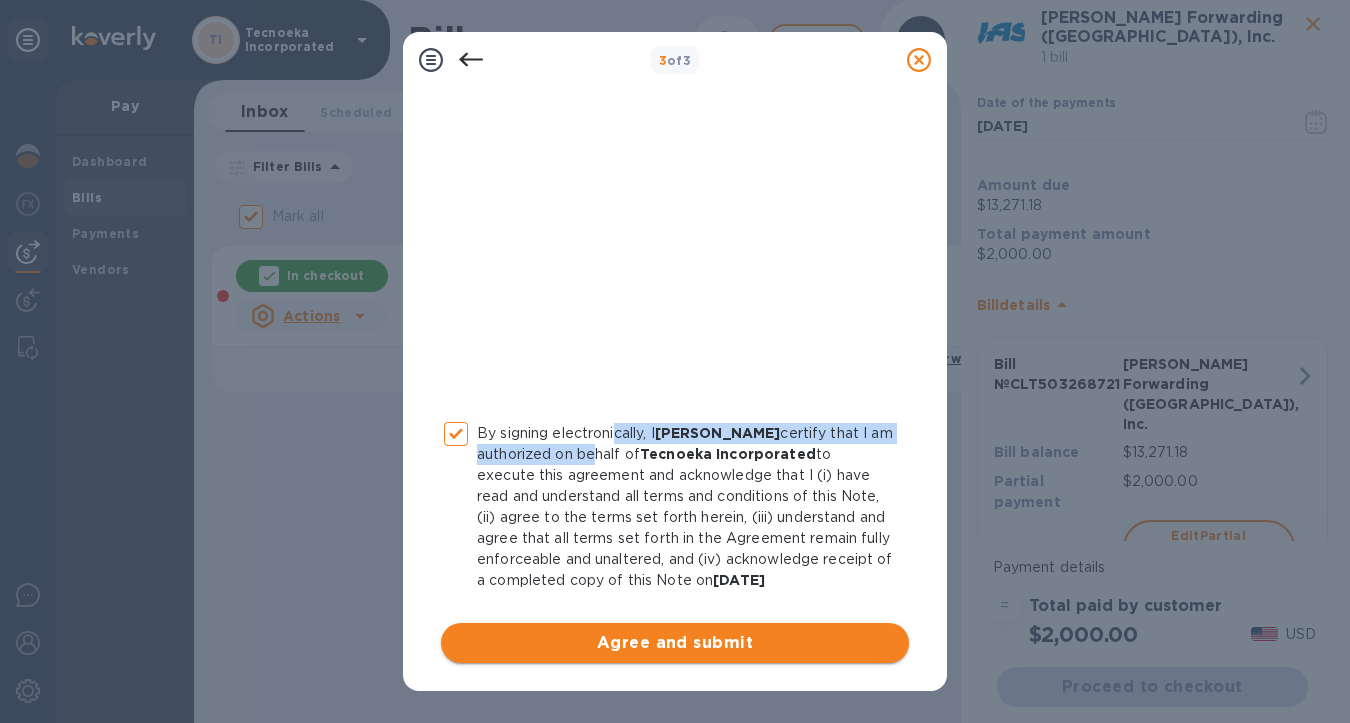 click on "Agree and submit" at bounding box center [675, 643] 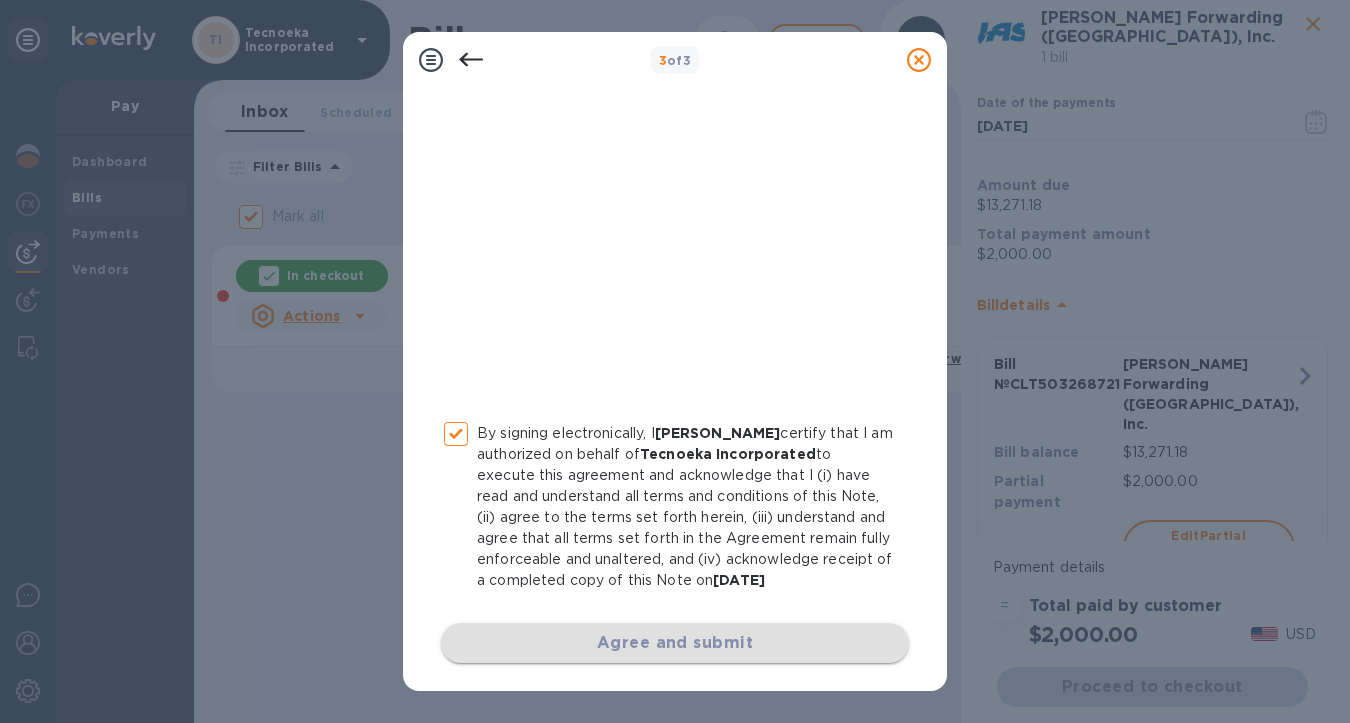 click on "Agree and submit" at bounding box center [675, 643] 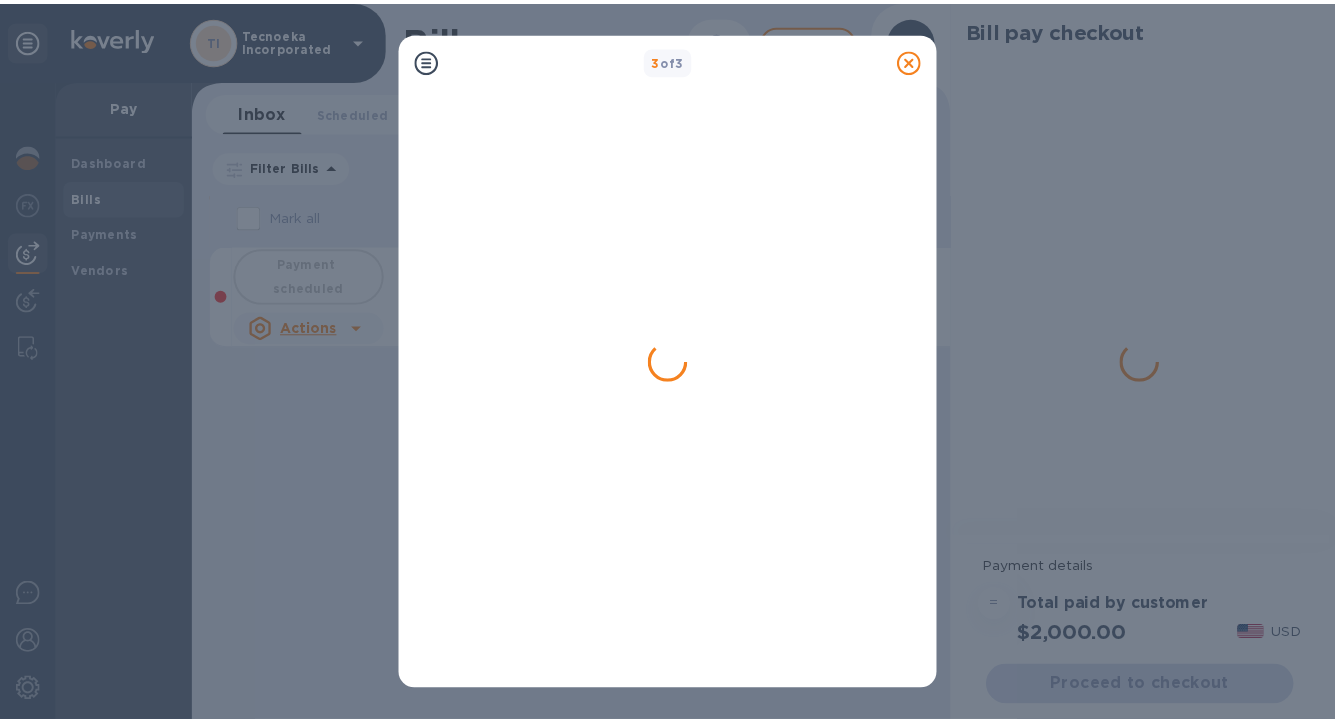 scroll, scrollTop: 0, scrollLeft: 0, axis: both 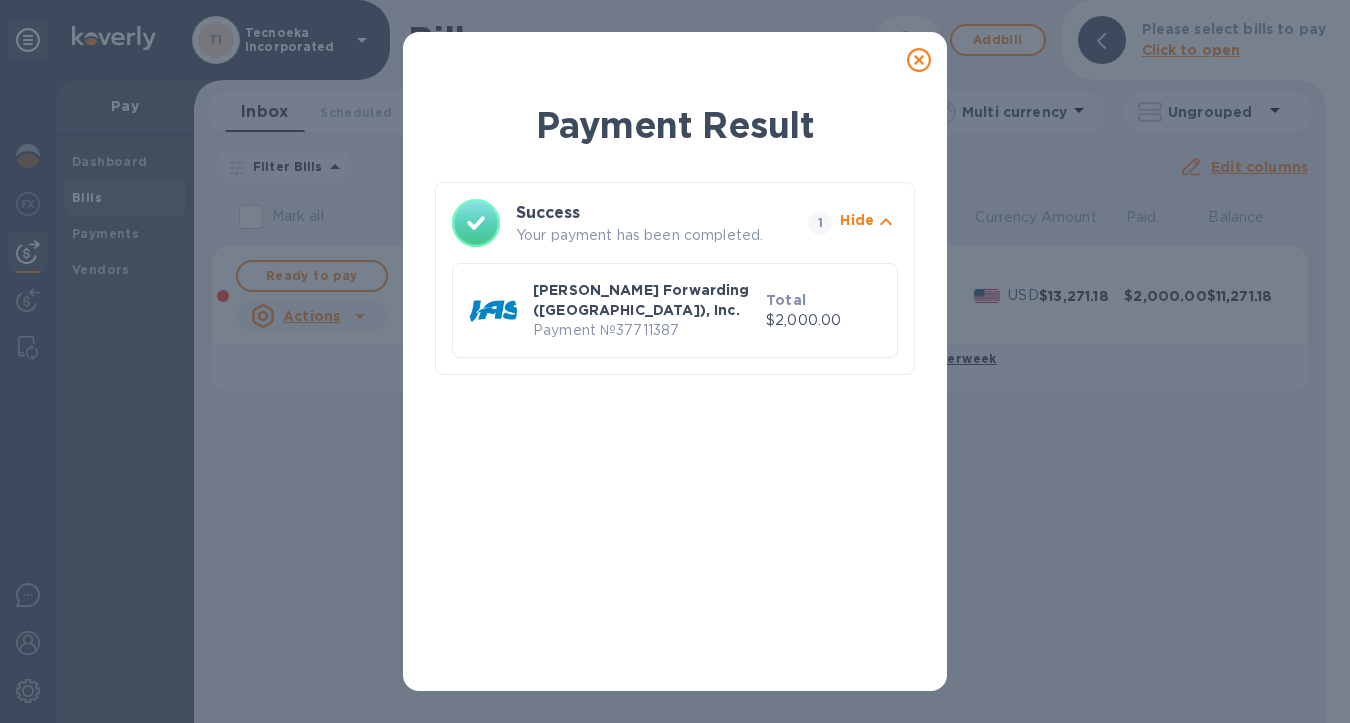 click 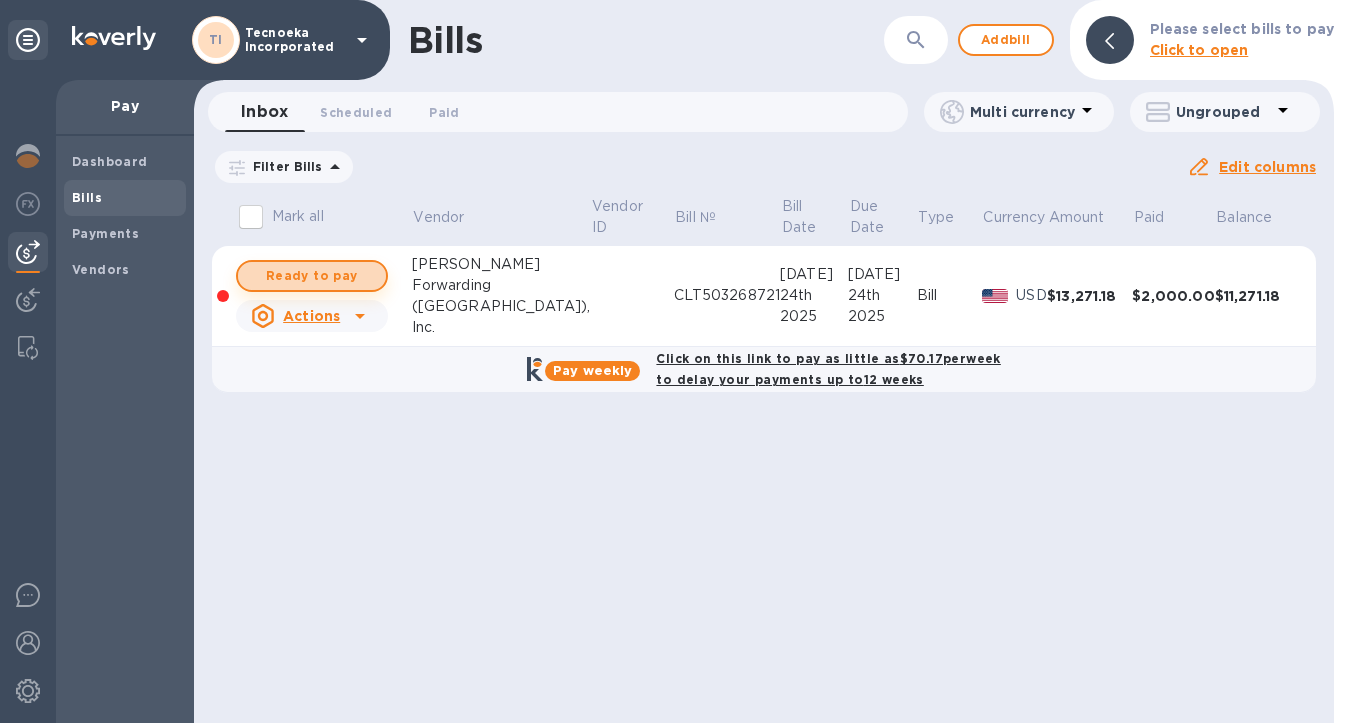 click on "Ready to pay" at bounding box center [312, 276] 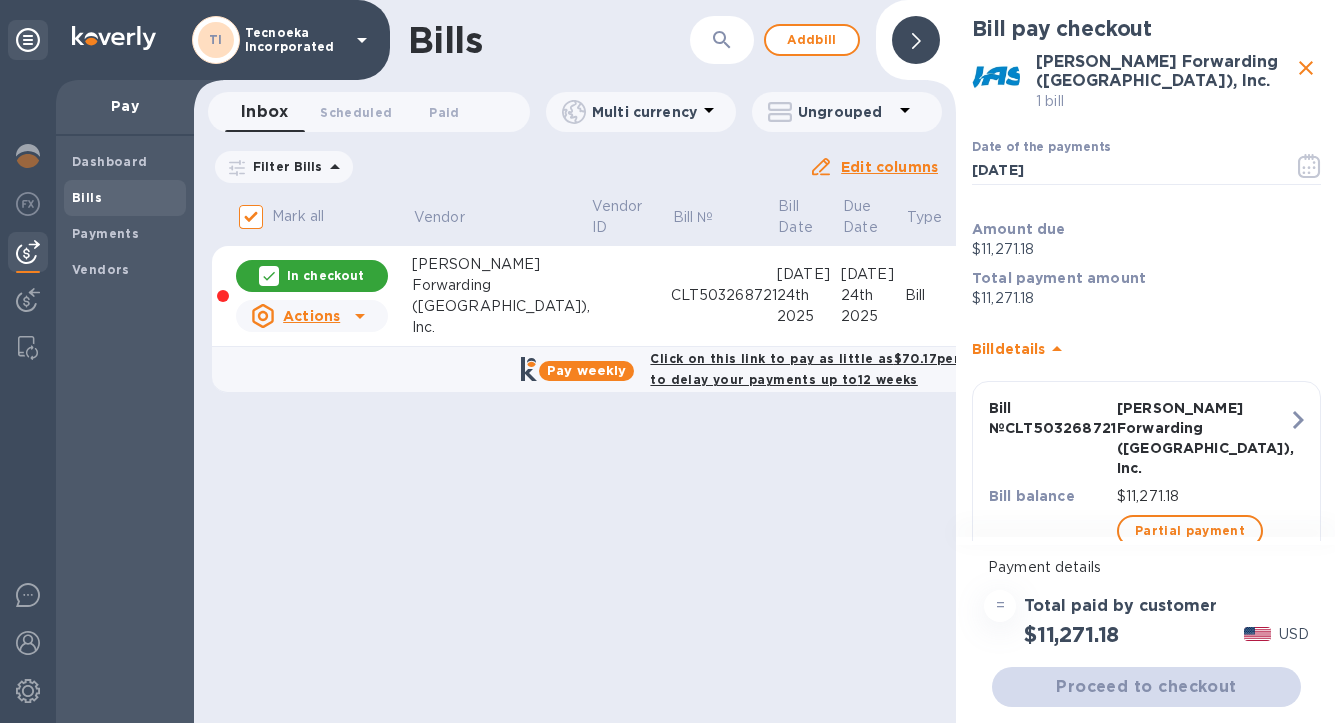 scroll, scrollTop: 15, scrollLeft: 0, axis: vertical 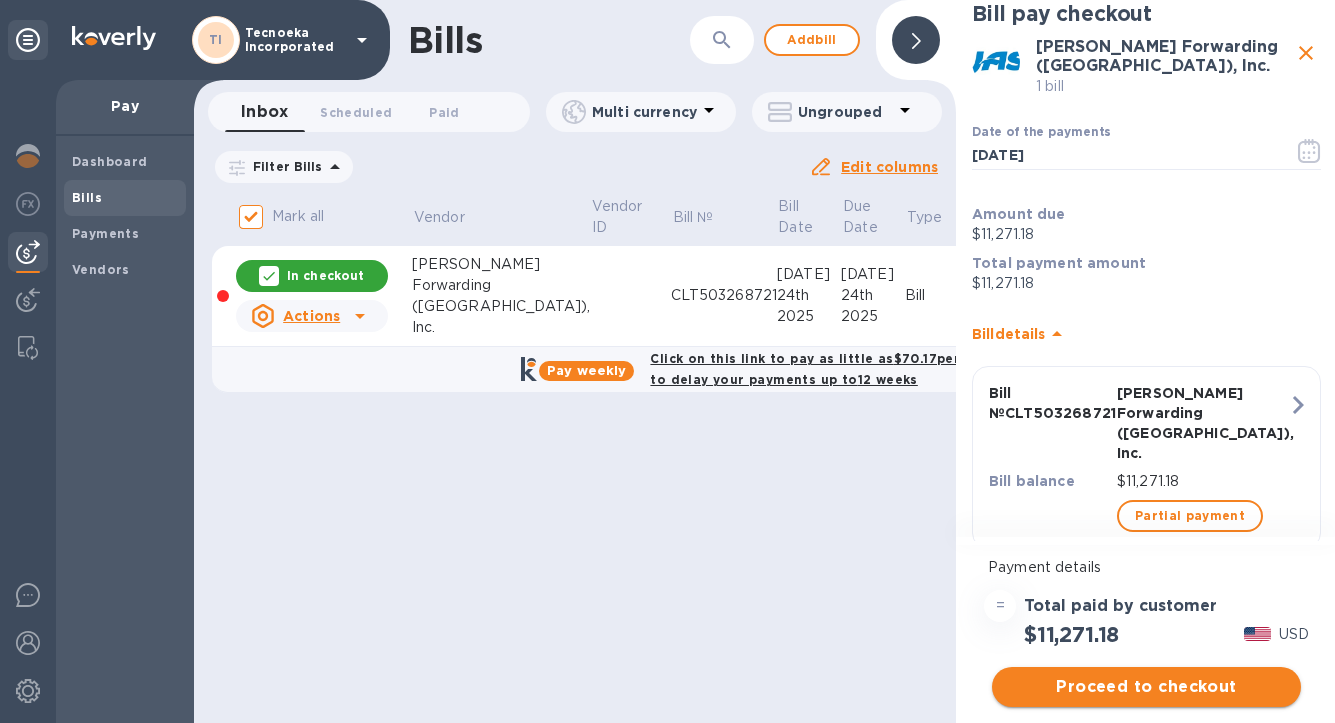 click on "Proceed to checkout" at bounding box center [1146, 687] 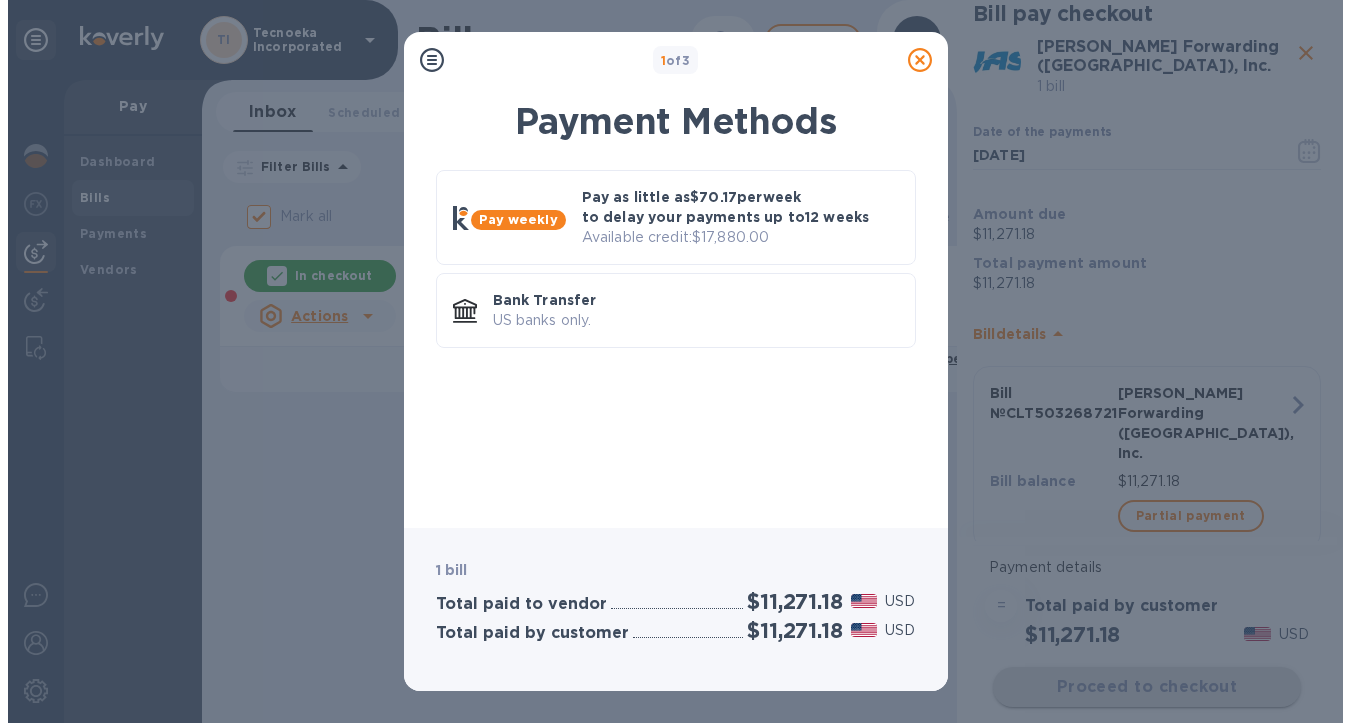 scroll, scrollTop: 0, scrollLeft: 0, axis: both 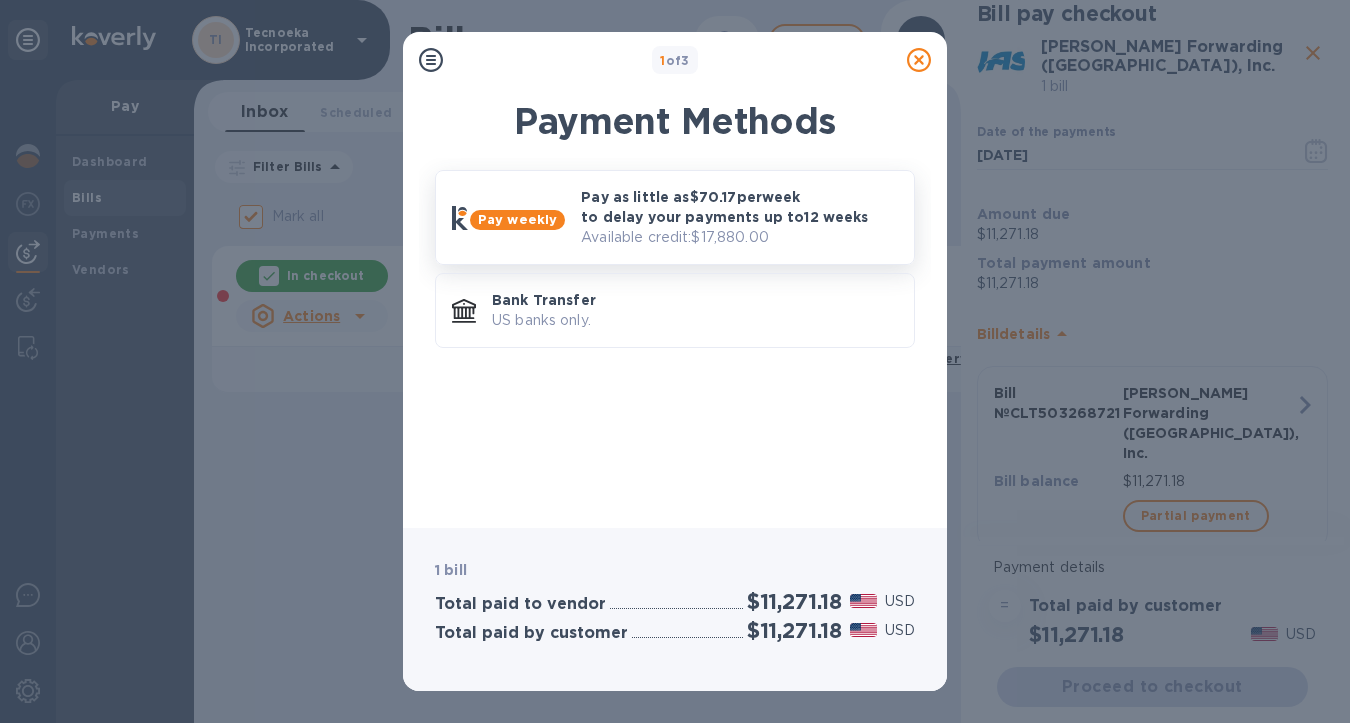 click on "Pay as little as  $70.17  per  week    to delay your payments up to  12 weeks" at bounding box center (739, 207) 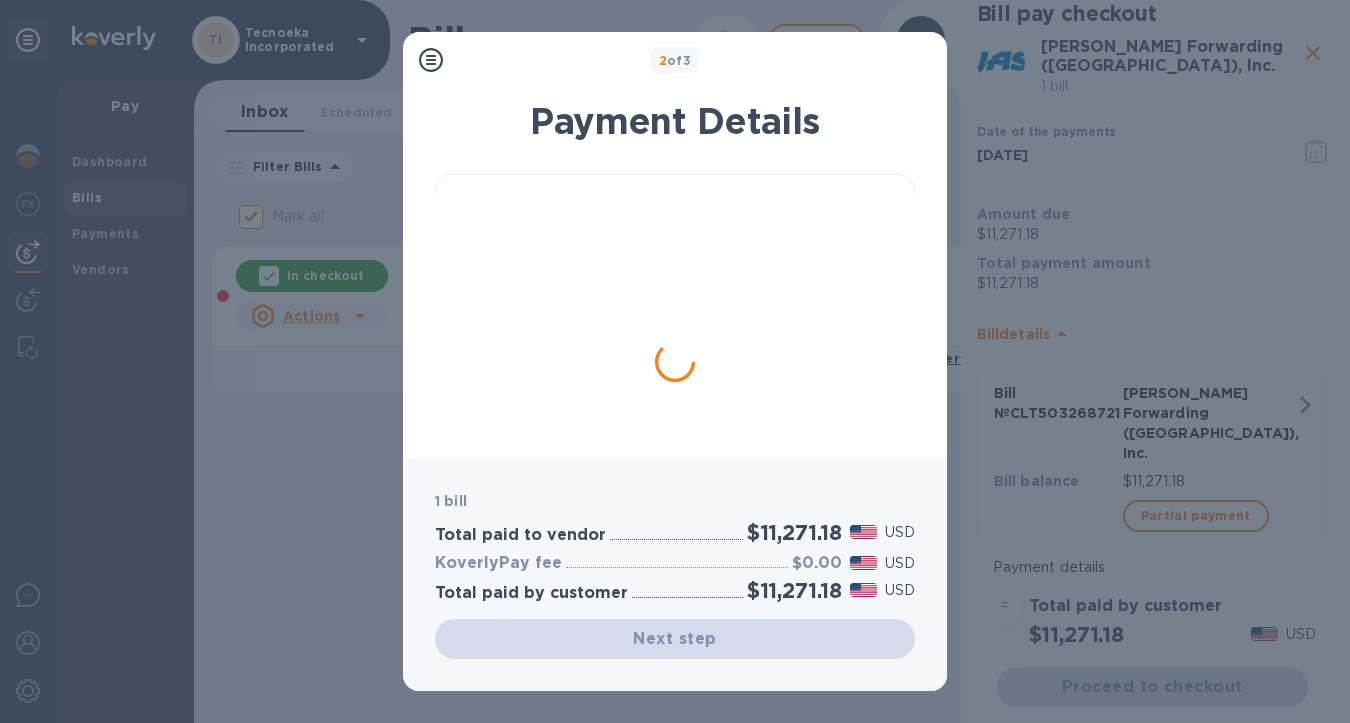 scroll, scrollTop: 19, scrollLeft: 0, axis: vertical 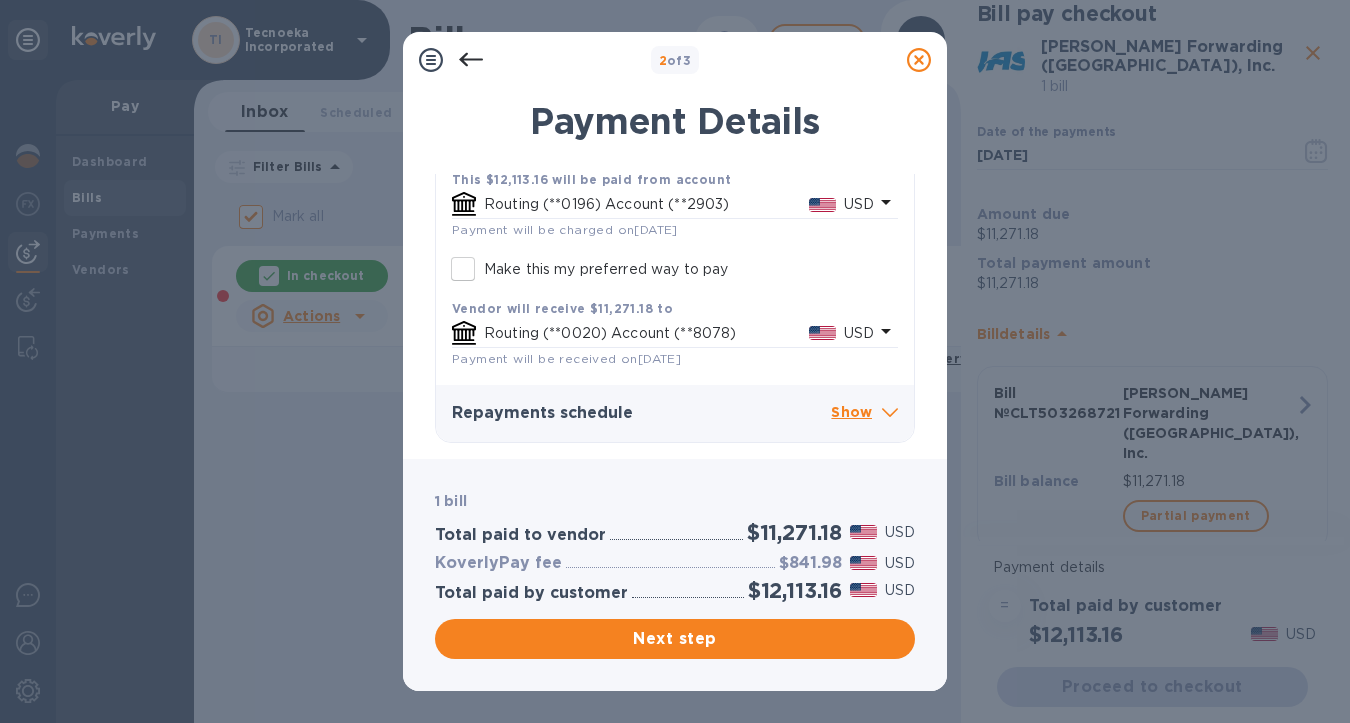 drag, startPoint x: 905, startPoint y: 373, endPoint x: 917, endPoint y: 346, distance: 29.546574 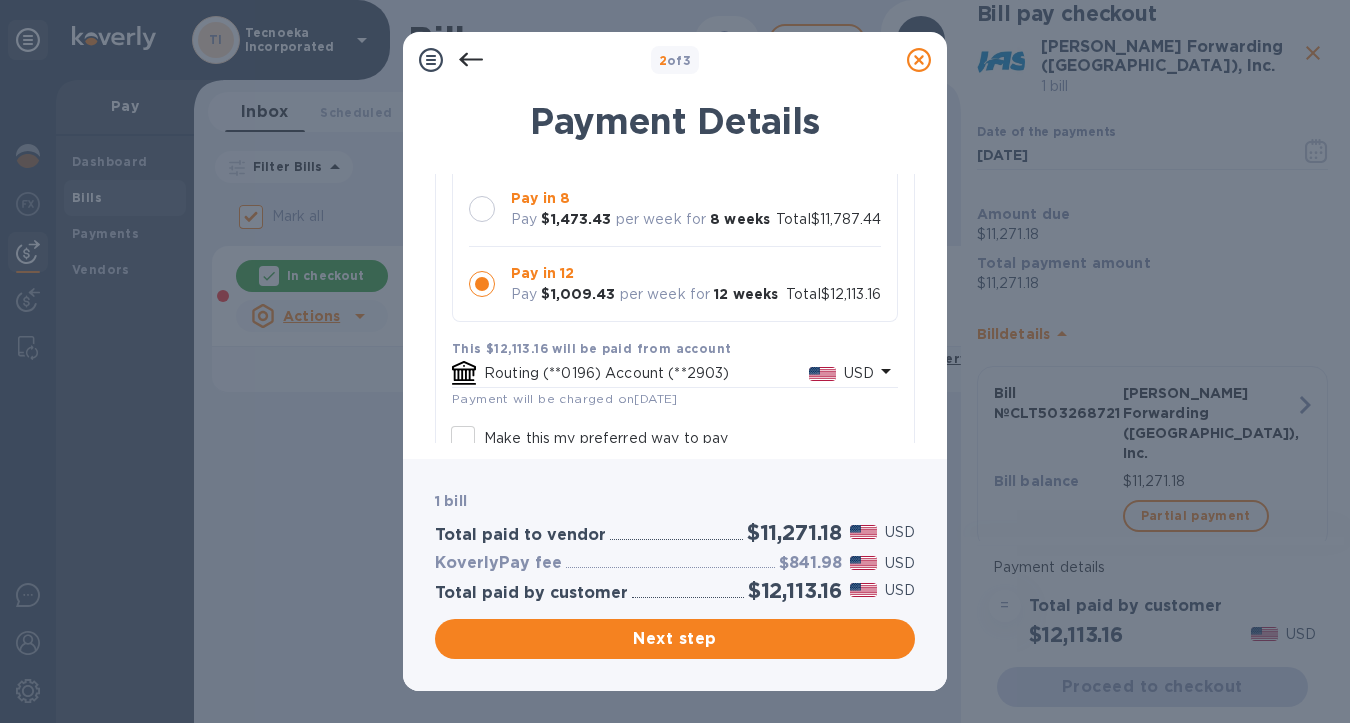 scroll, scrollTop: 258, scrollLeft: 0, axis: vertical 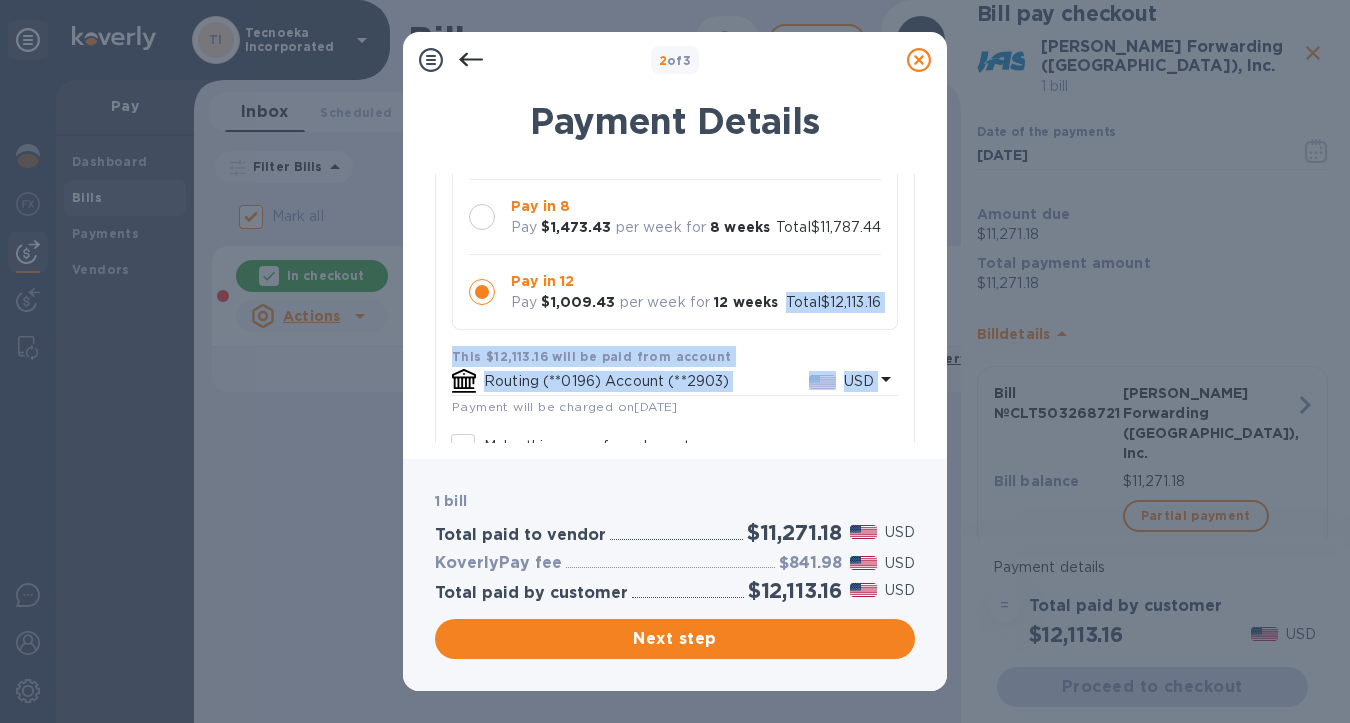 drag, startPoint x: 897, startPoint y: 339, endPoint x: 884, endPoint y: 418, distance: 80.06248 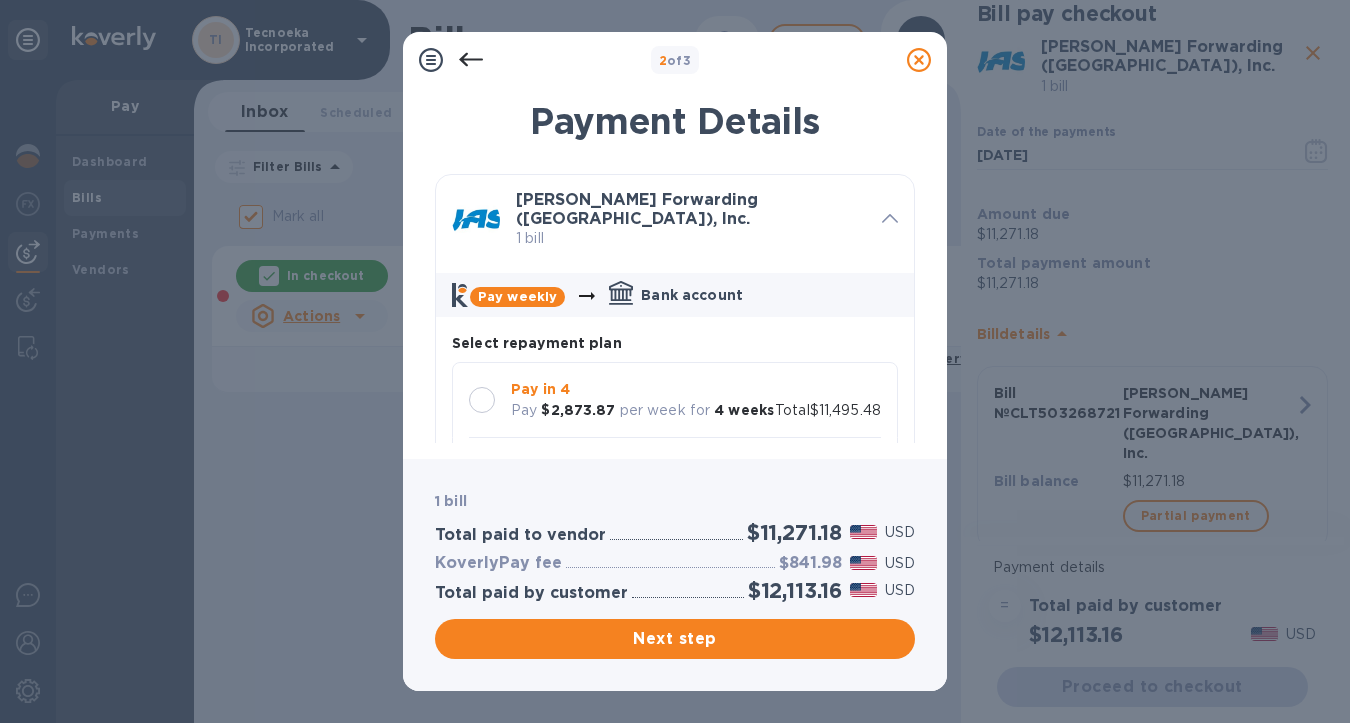 scroll, scrollTop: 469, scrollLeft: 0, axis: vertical 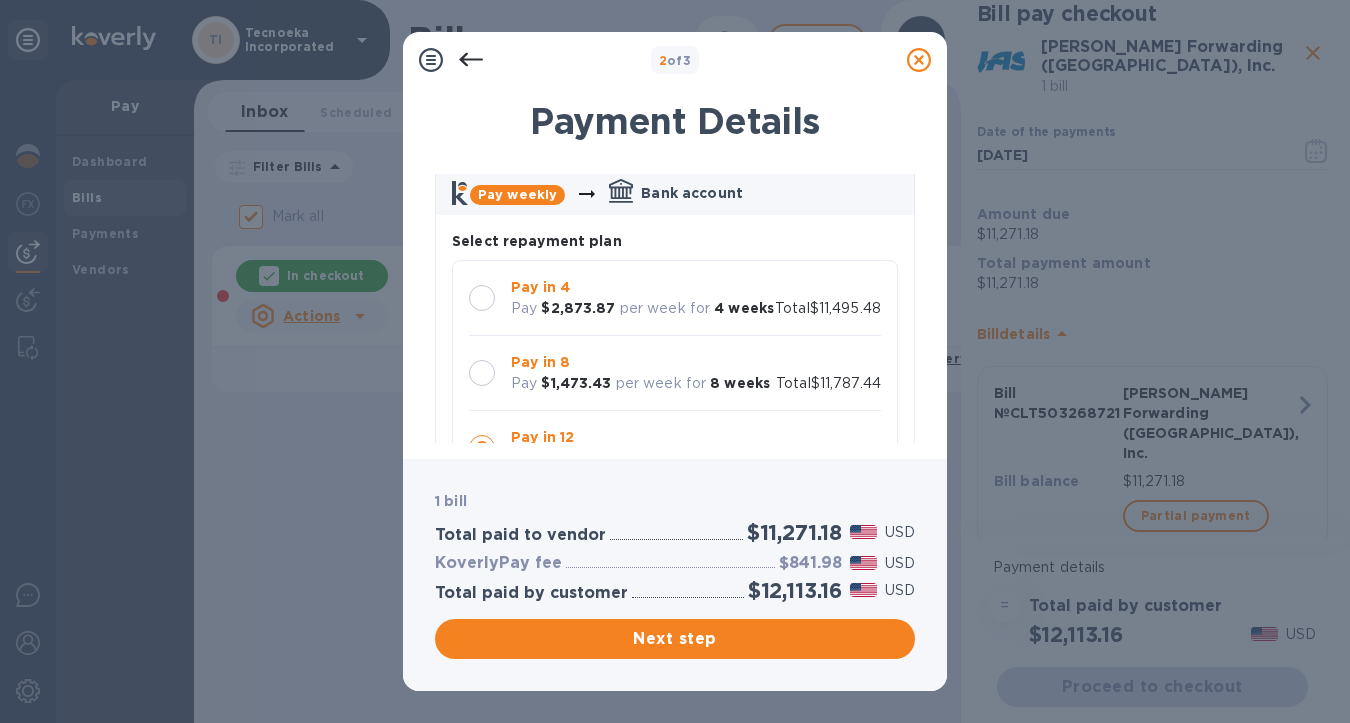 click at bounding box center [482, 298] 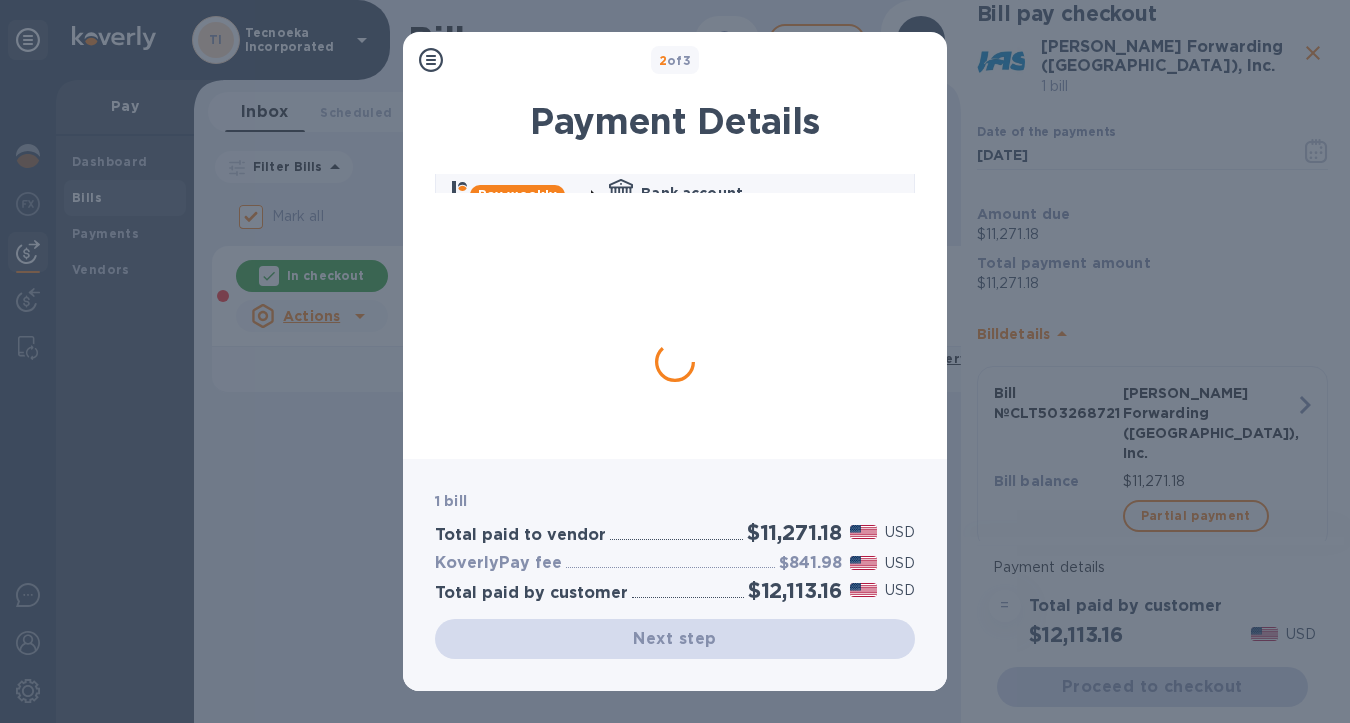 scroll, scrollTop: 0, scrollLeft: 0, axis: both 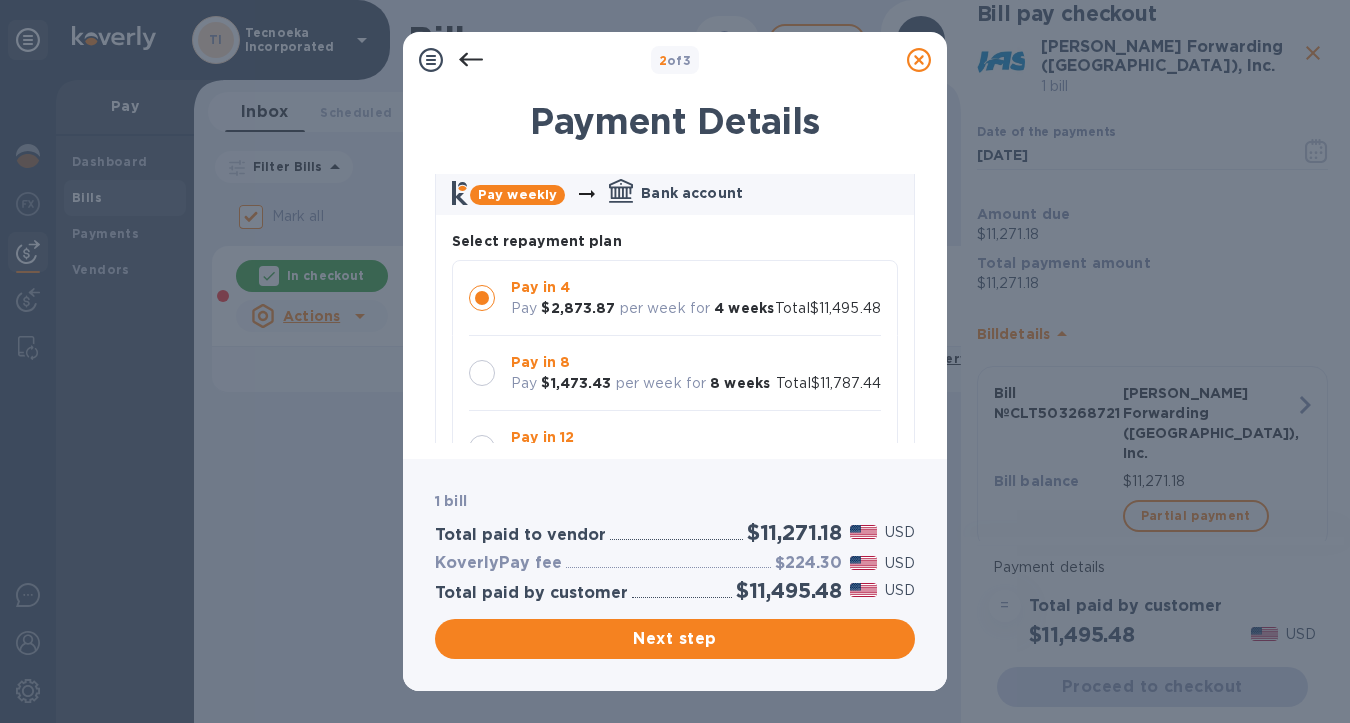 click at bounding box center [482, 373] 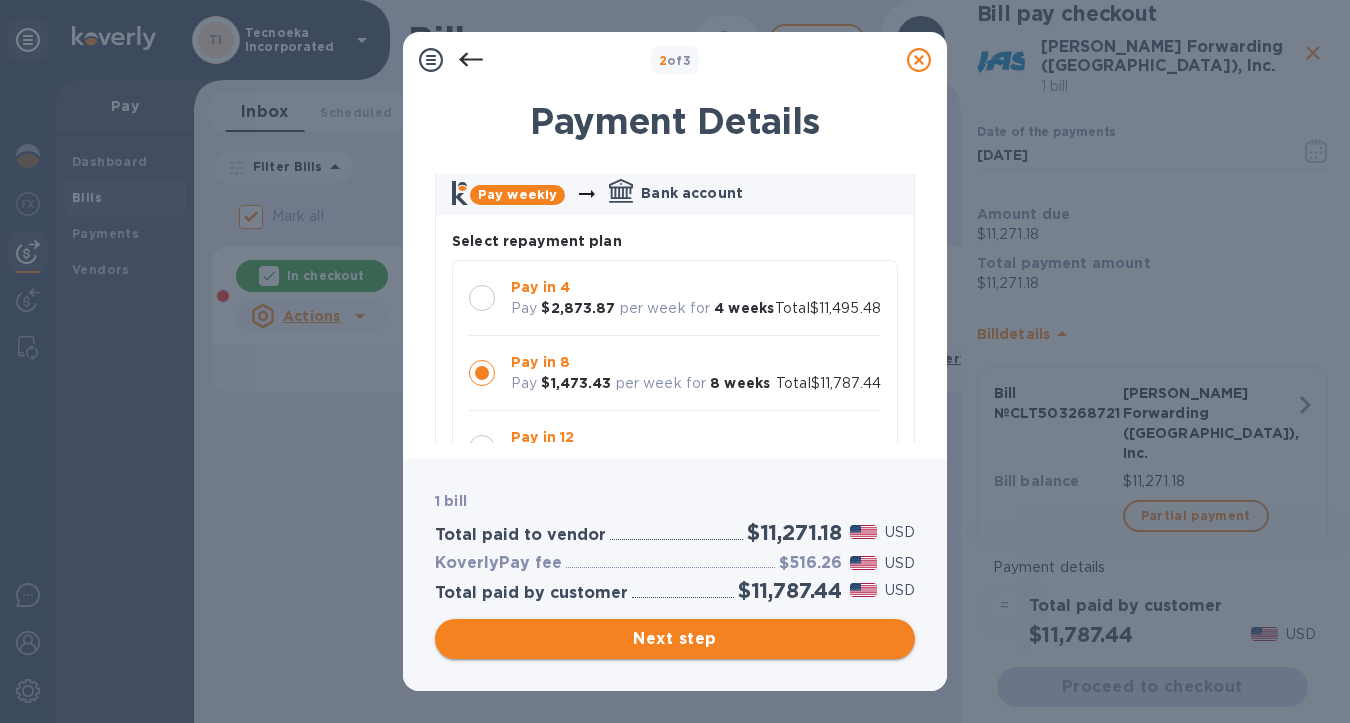 click on "Next step" at bounding box center [675, 639] 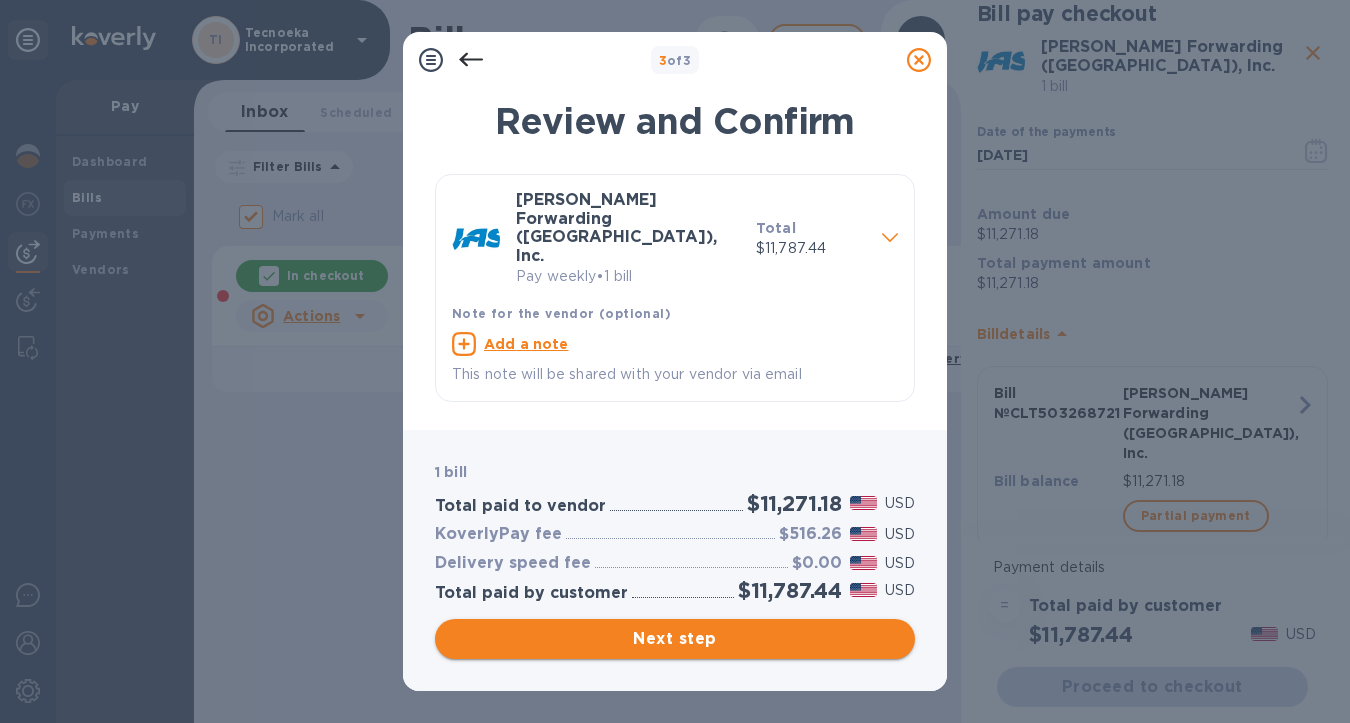 click on "Next step" at bounding box center [675, 639] 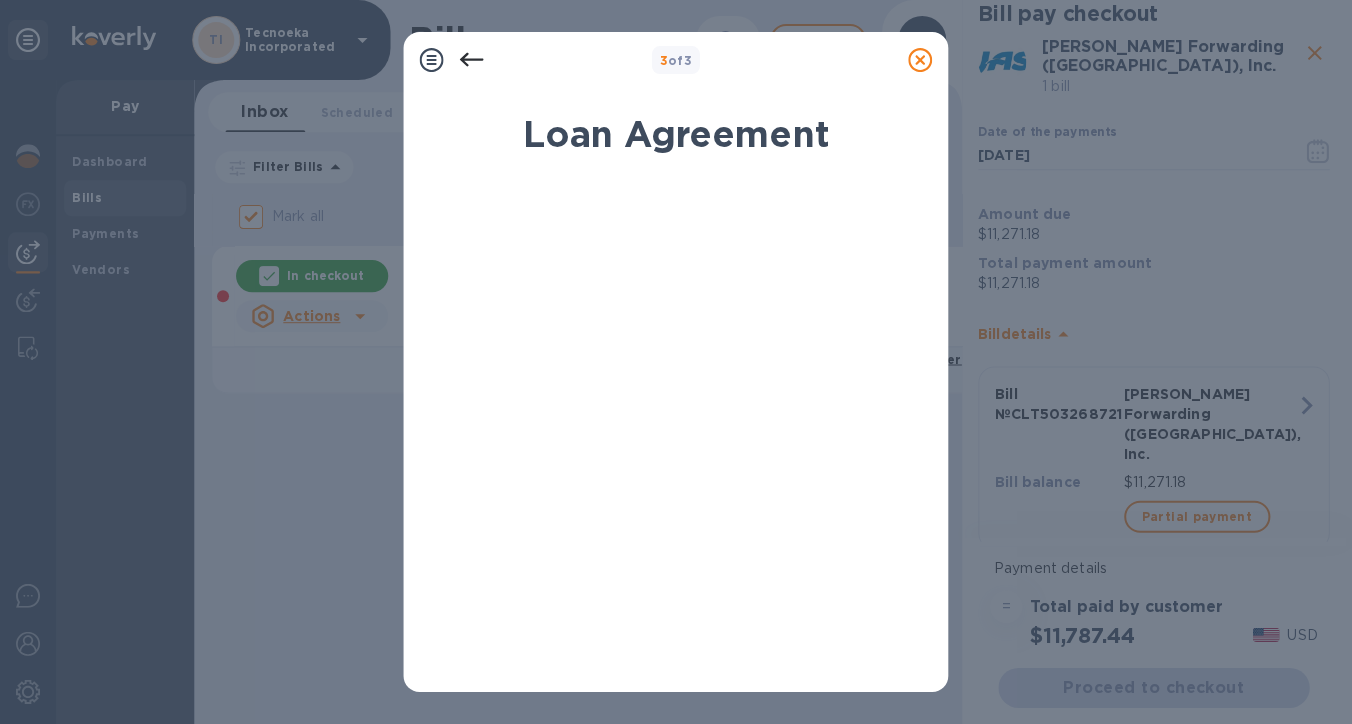 scroll, scrollTop: 416, scrollLeft: 0, axis: vertical 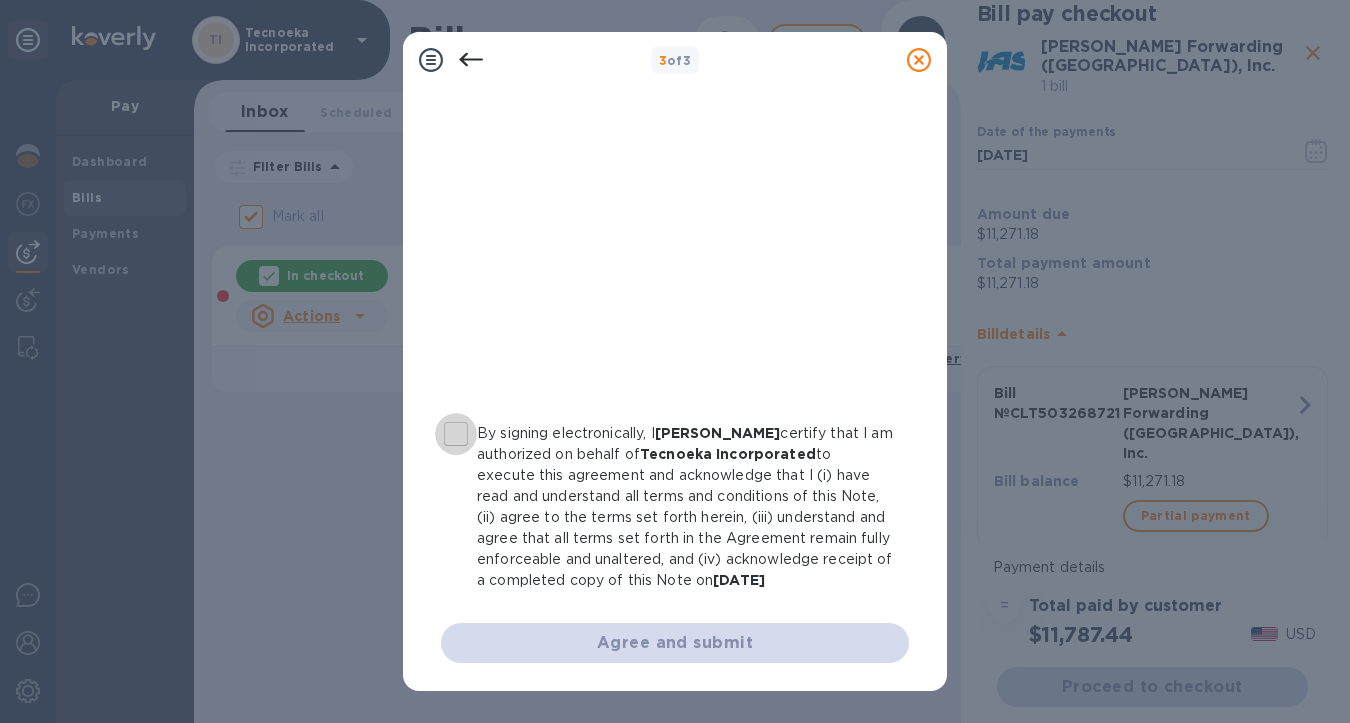 click on "By signing electronically, I  [PERSON_NAME]  certify that I am authorized on behalf of  Tecnoeka Incorporated  to execute this agreement and acknowledge that I (i) have read and understand all terms and conditions of this Note, (ii) agree to the terms set forth herein, (iii) understand and agree that all terms set forth in the Agreement remain fully enforceable and unaltered, and (iv) acknowledge receipt of a completed copy of this Note on  [DATE]" at bounding box center (456, 434) 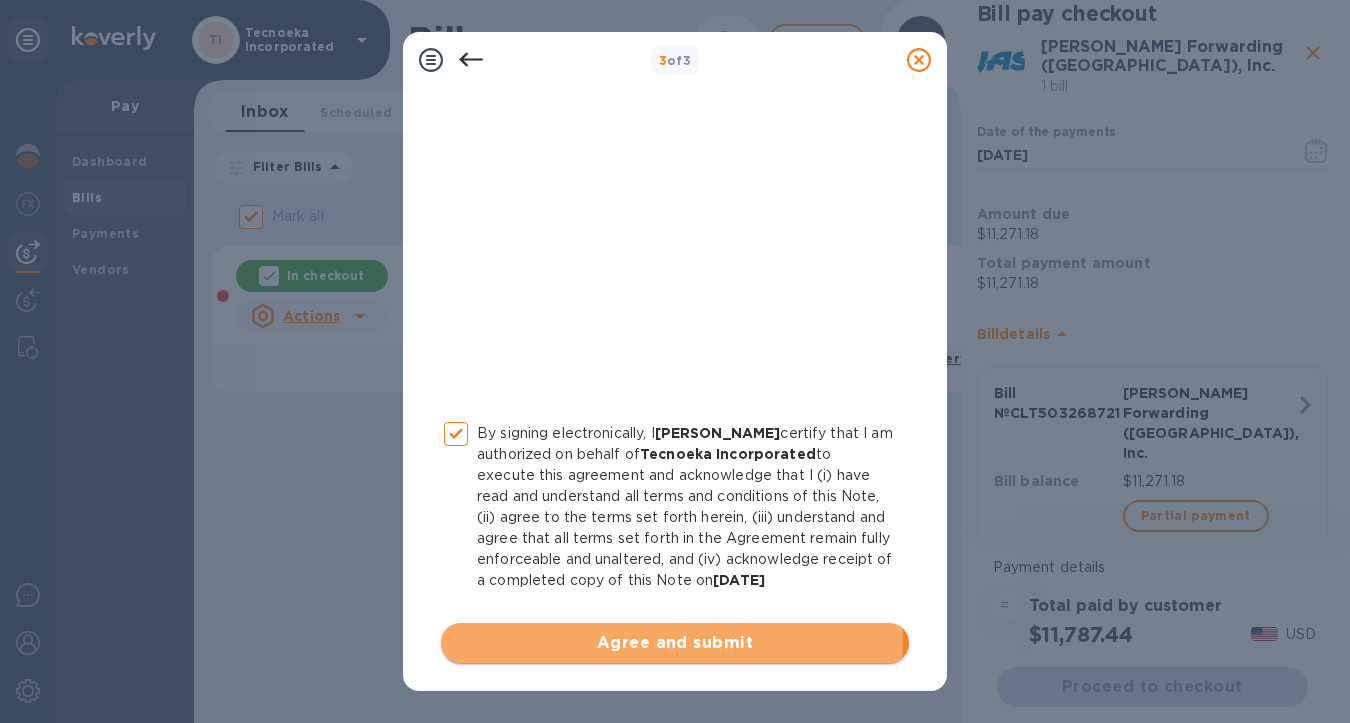 click on "Agree and submit" at bounding box center [675, 643] 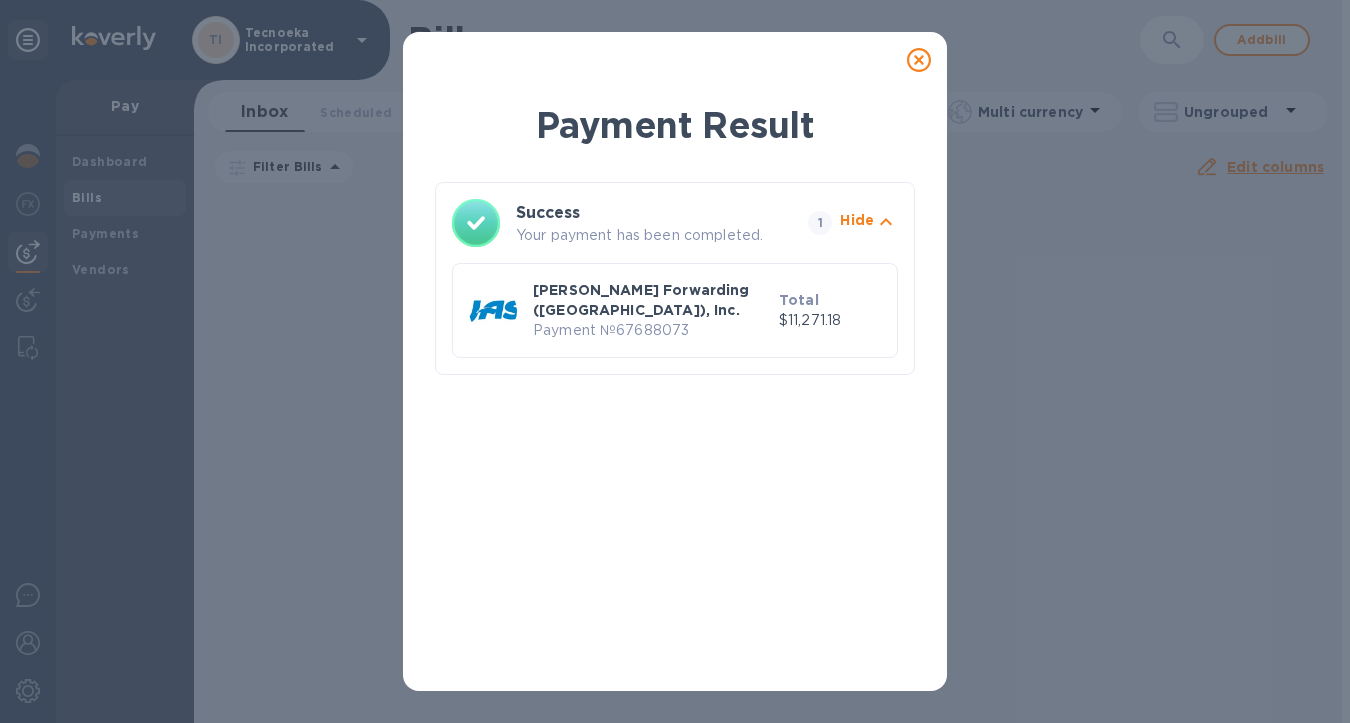 click 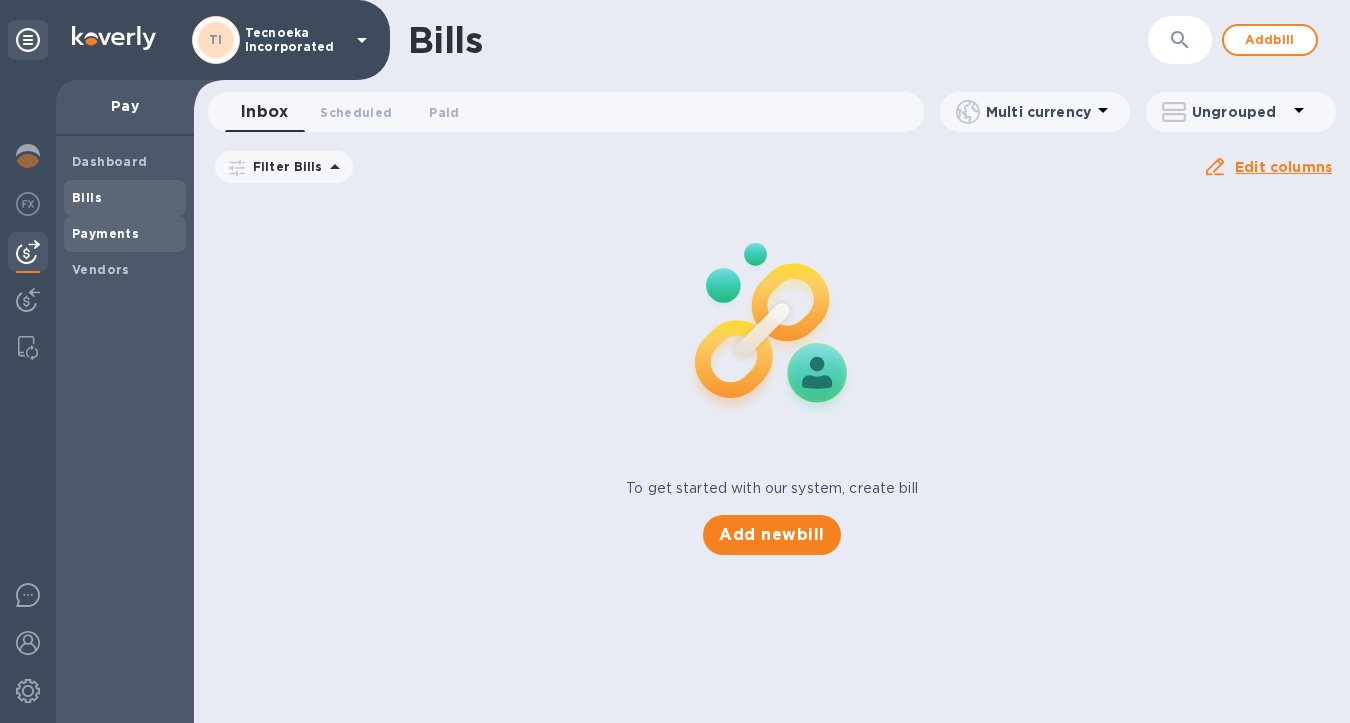 click on "Payments" at bounding box center [105, 233] 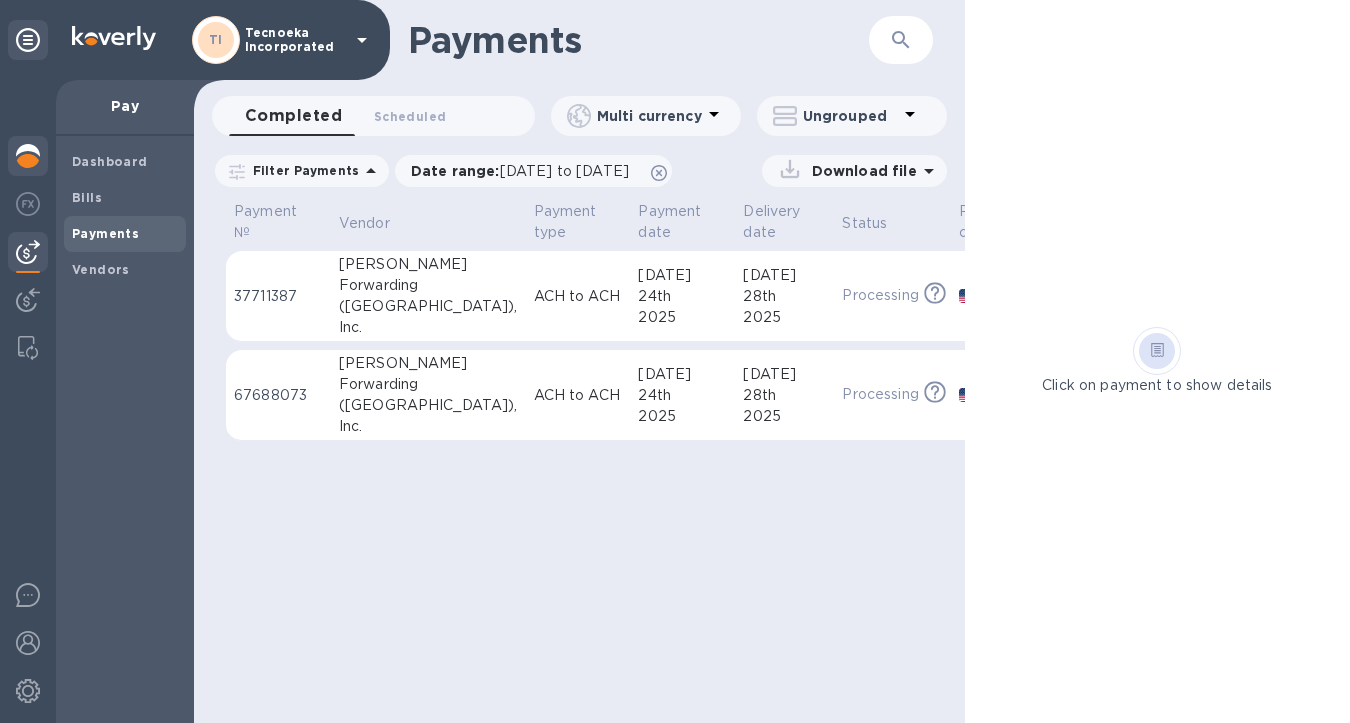 click at bounding box center (28, 156) 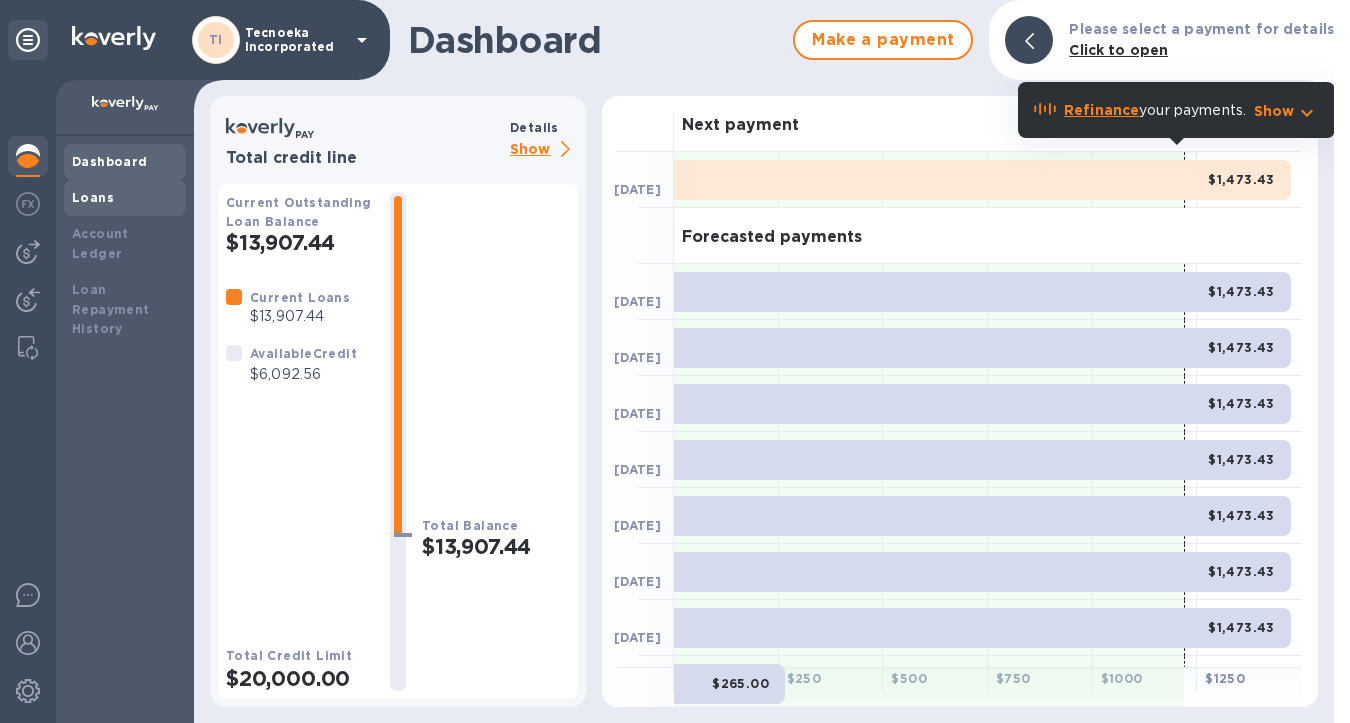 click on "Loans" at bounding box center (125, 198) 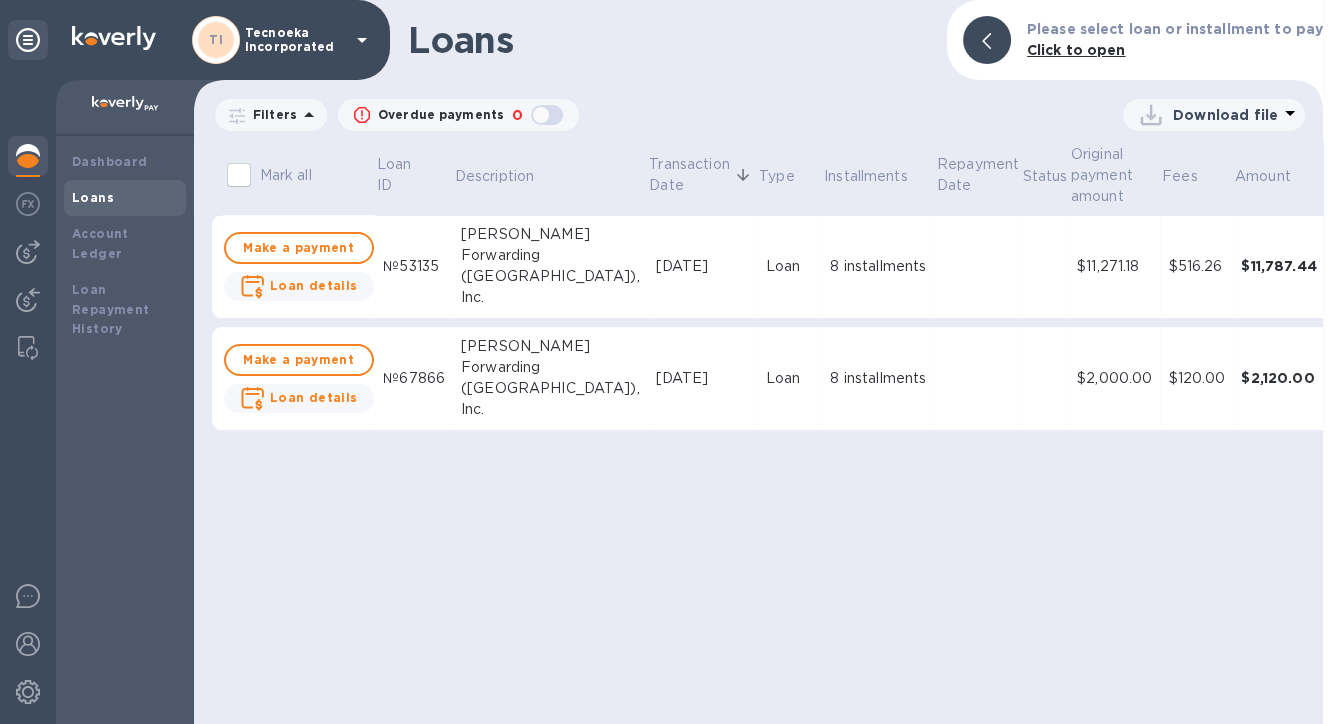 click 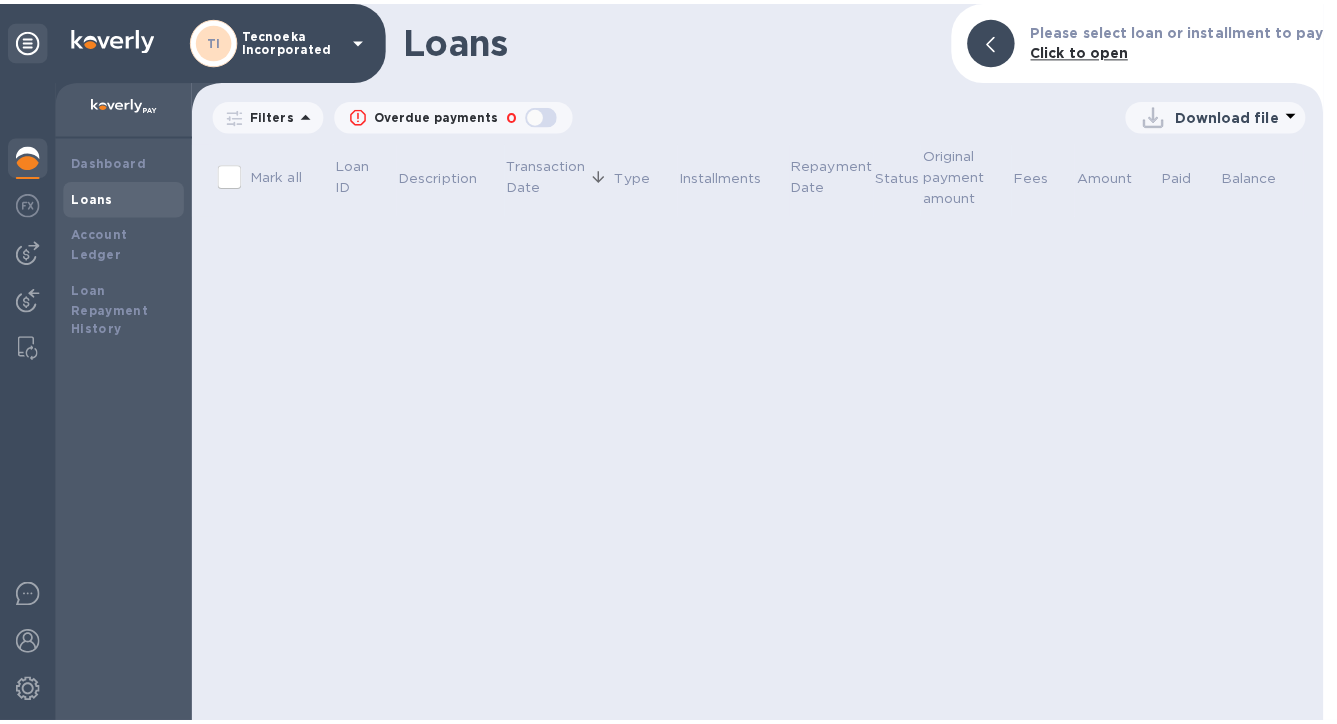 scroll, scrollTop: 0, scrollLeft: 0, axis: both 